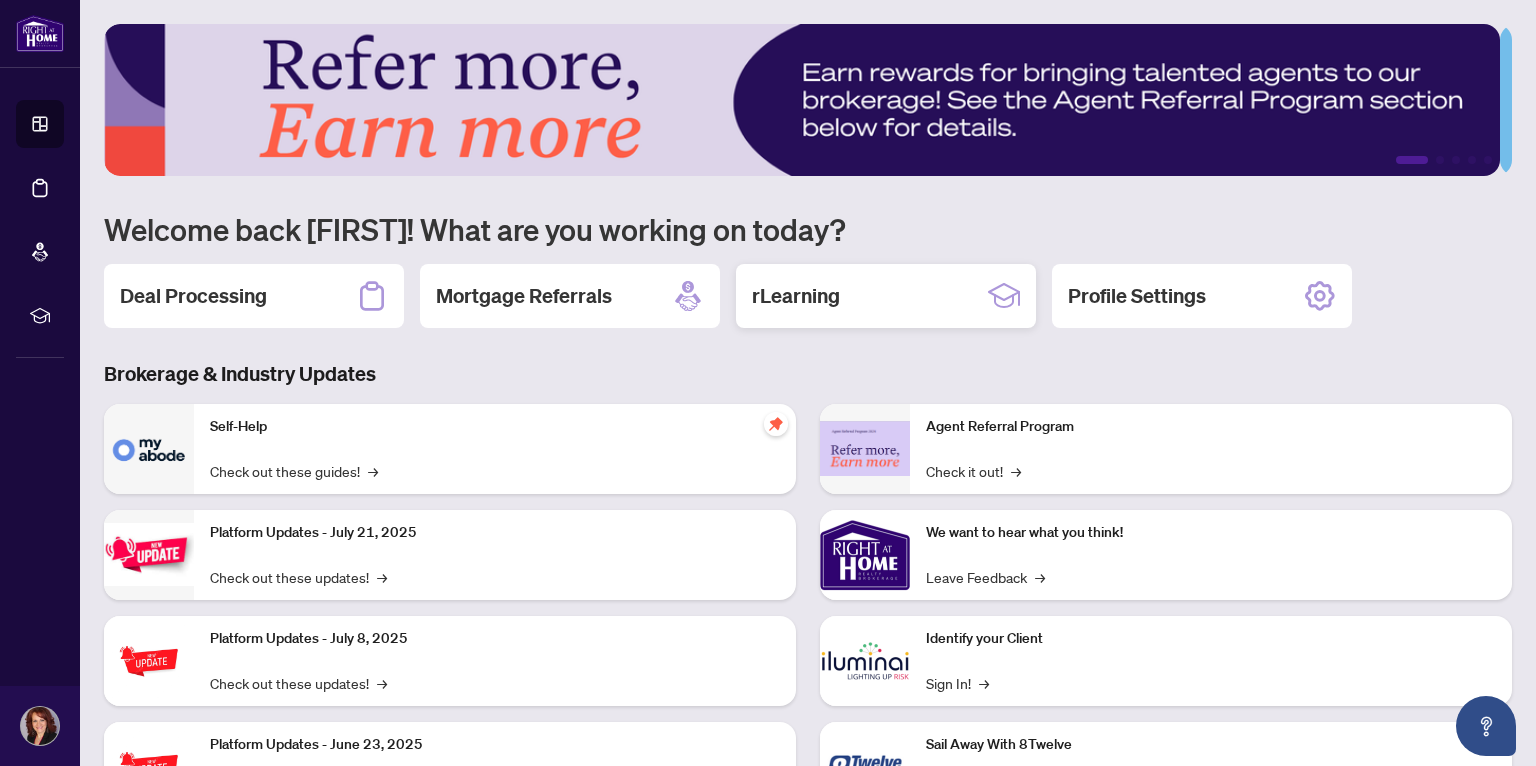 scroll, scrollTop: 0, scrollLeft: 0, axis: both 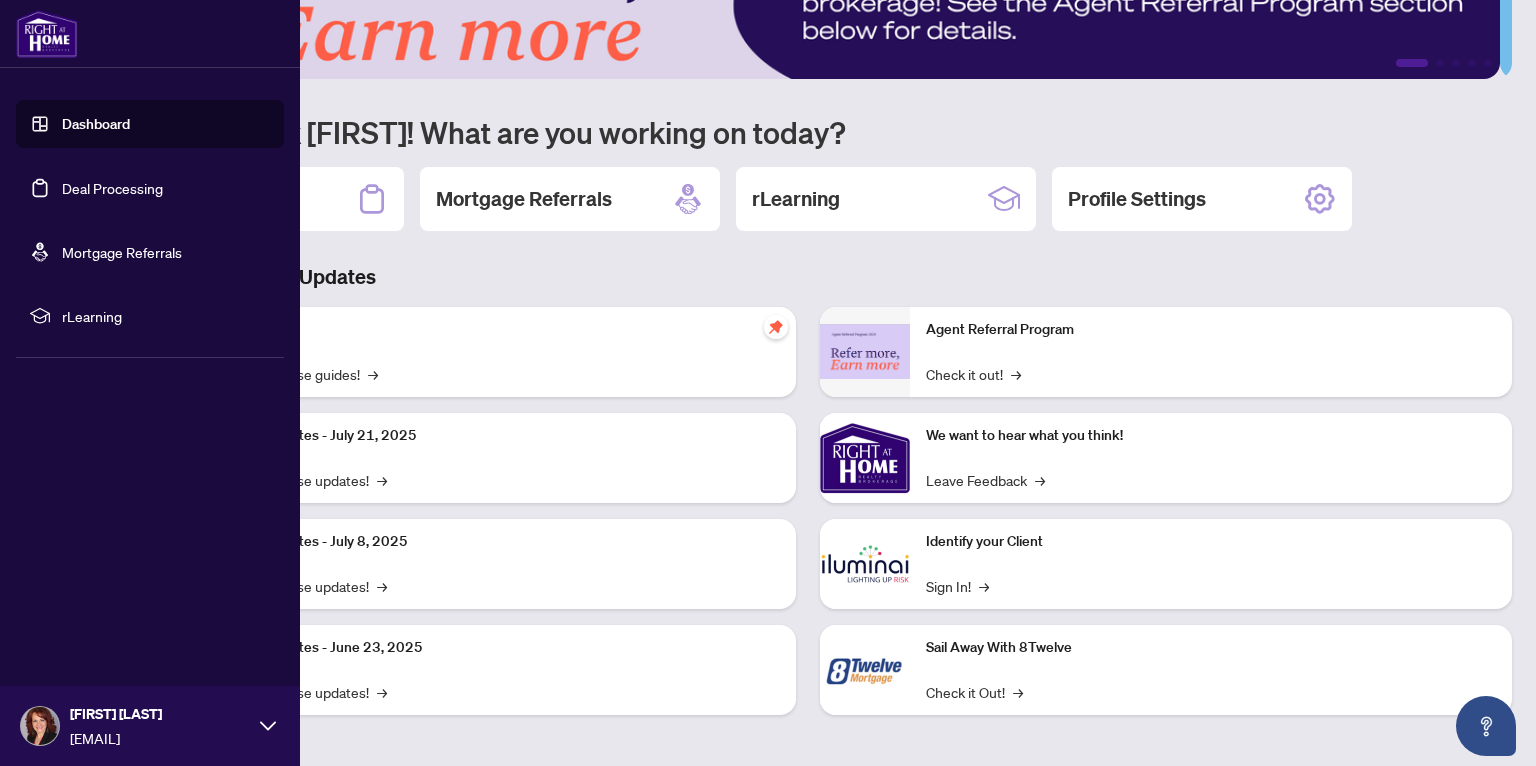 click on "Deal Processing" at bounding box center (112, 188) 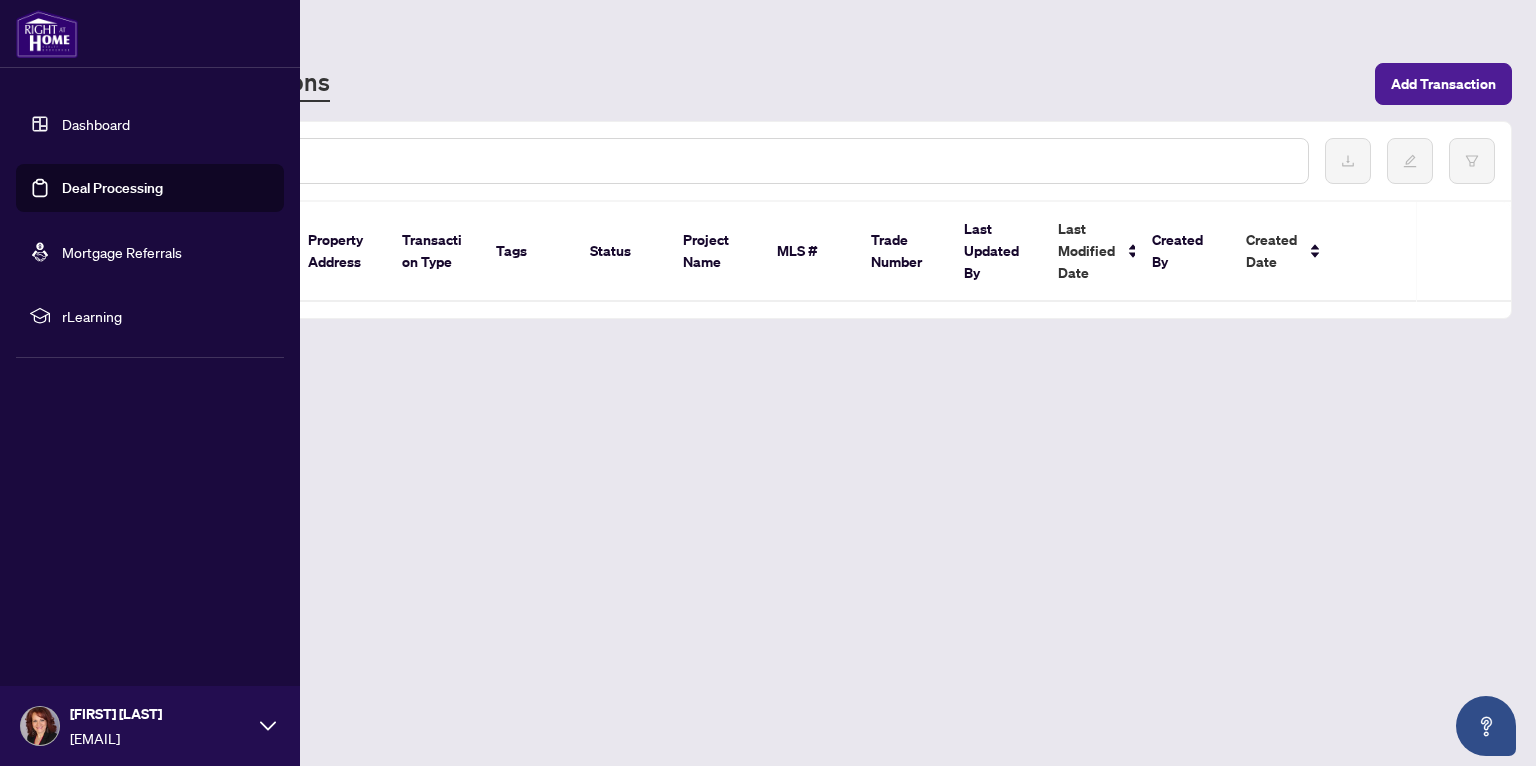 scroll, scrollTop: 0, scrollLeft: 0, axis: both 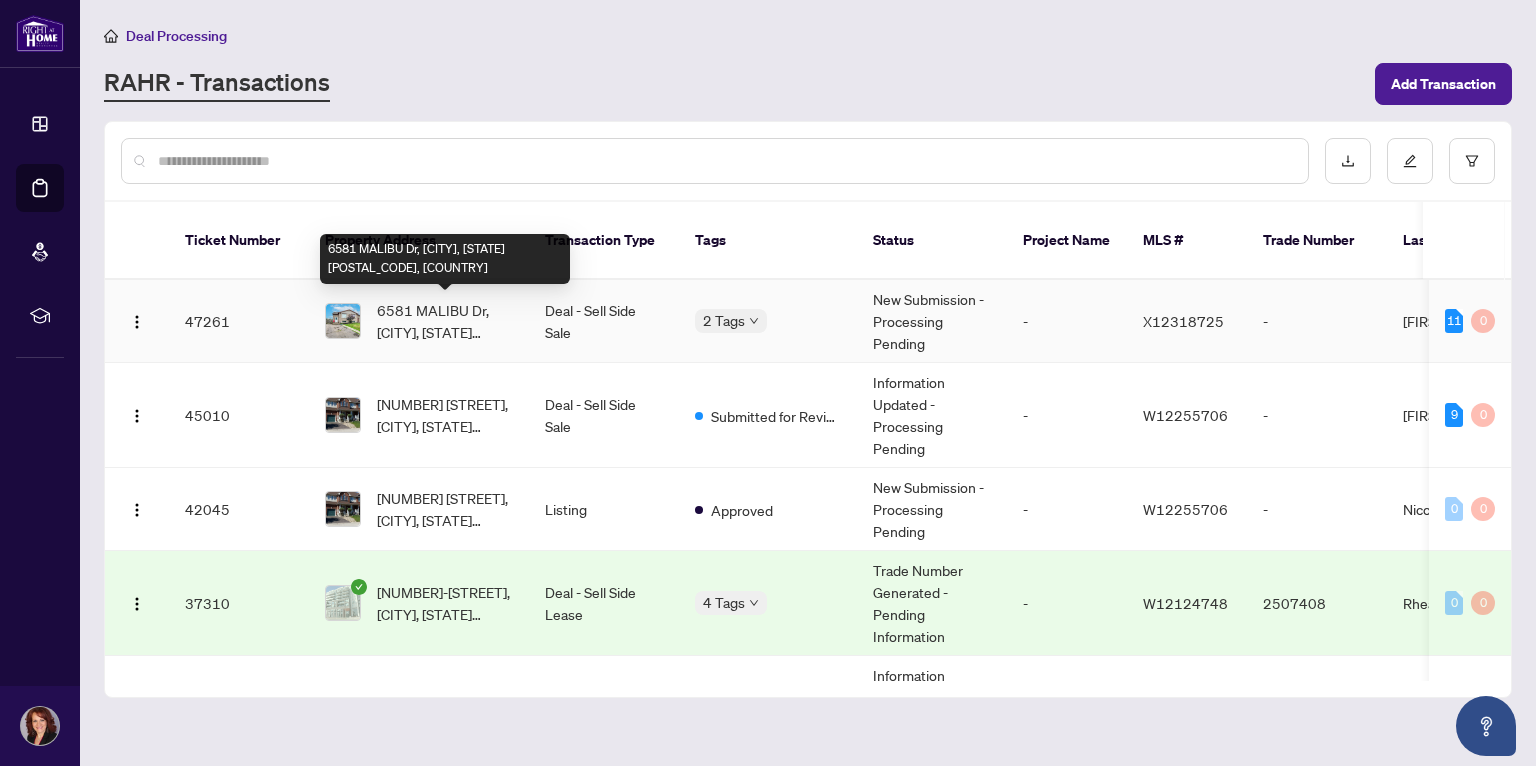 click on "6581 MALIBU Dr, [CITY], [STATE] [POSTAL_CODE], [COUNTRY]" at bounding box center (445, 321) 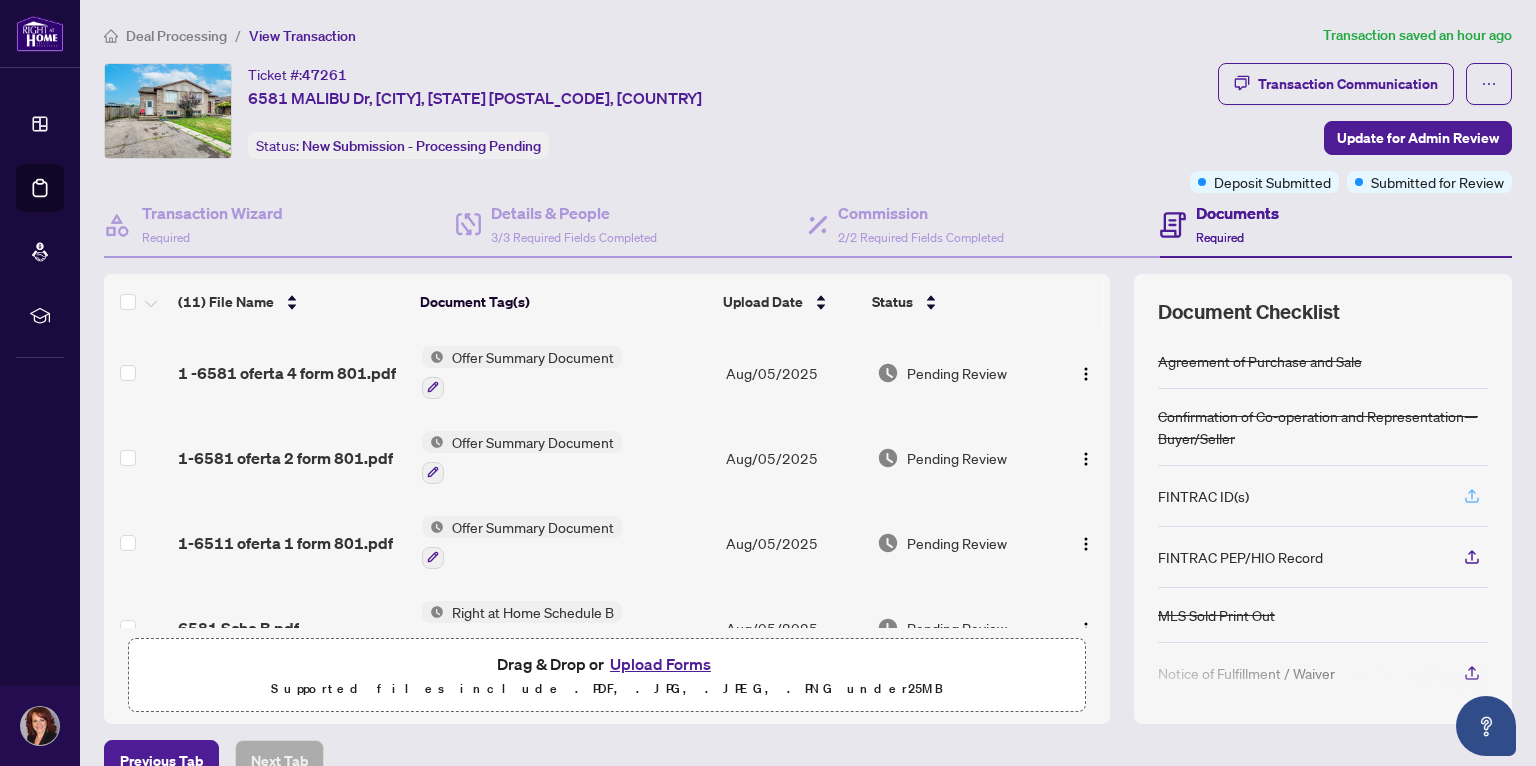 click 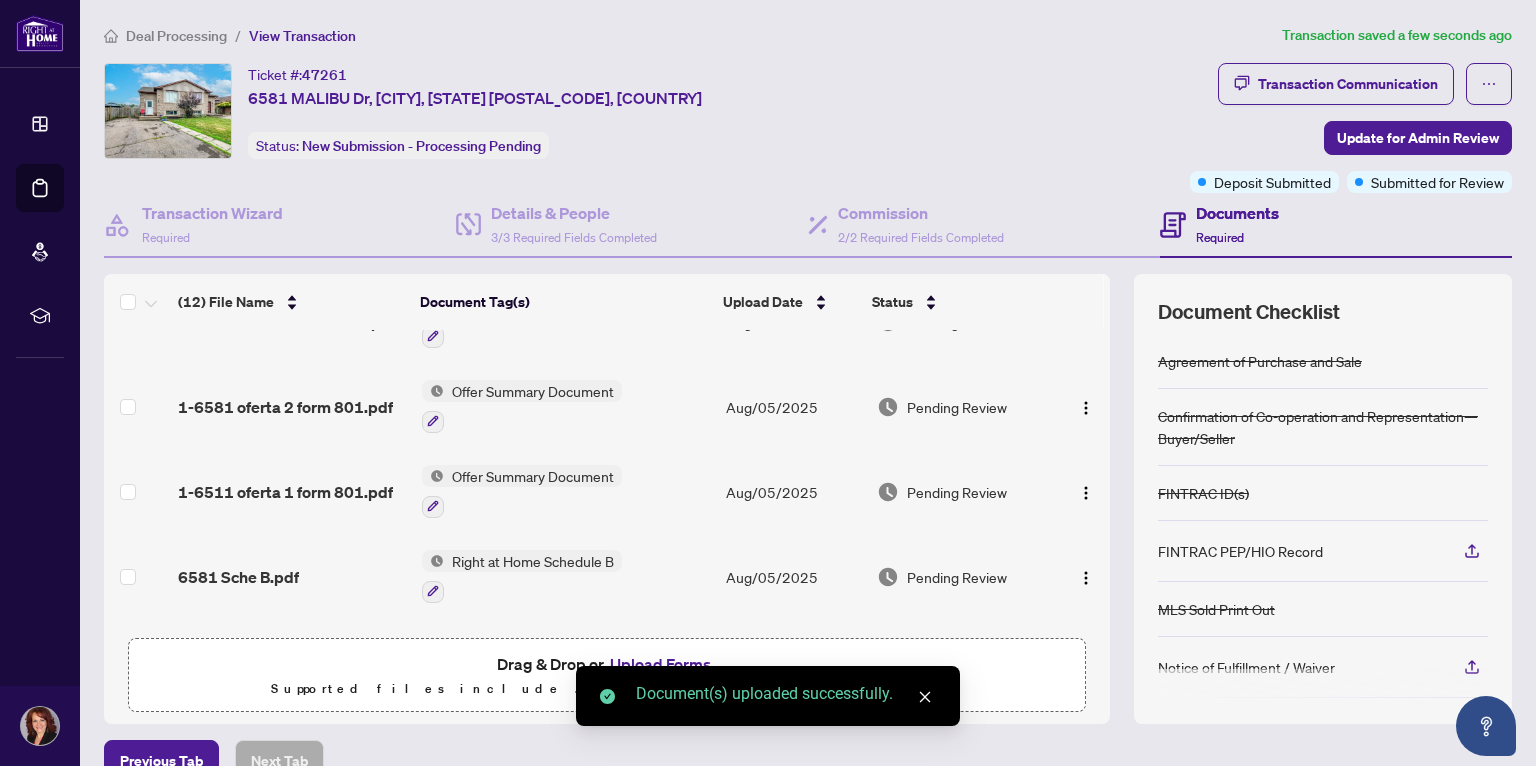 scroll, scrollTop: 148, scrollLeft: 0, axis: vertical 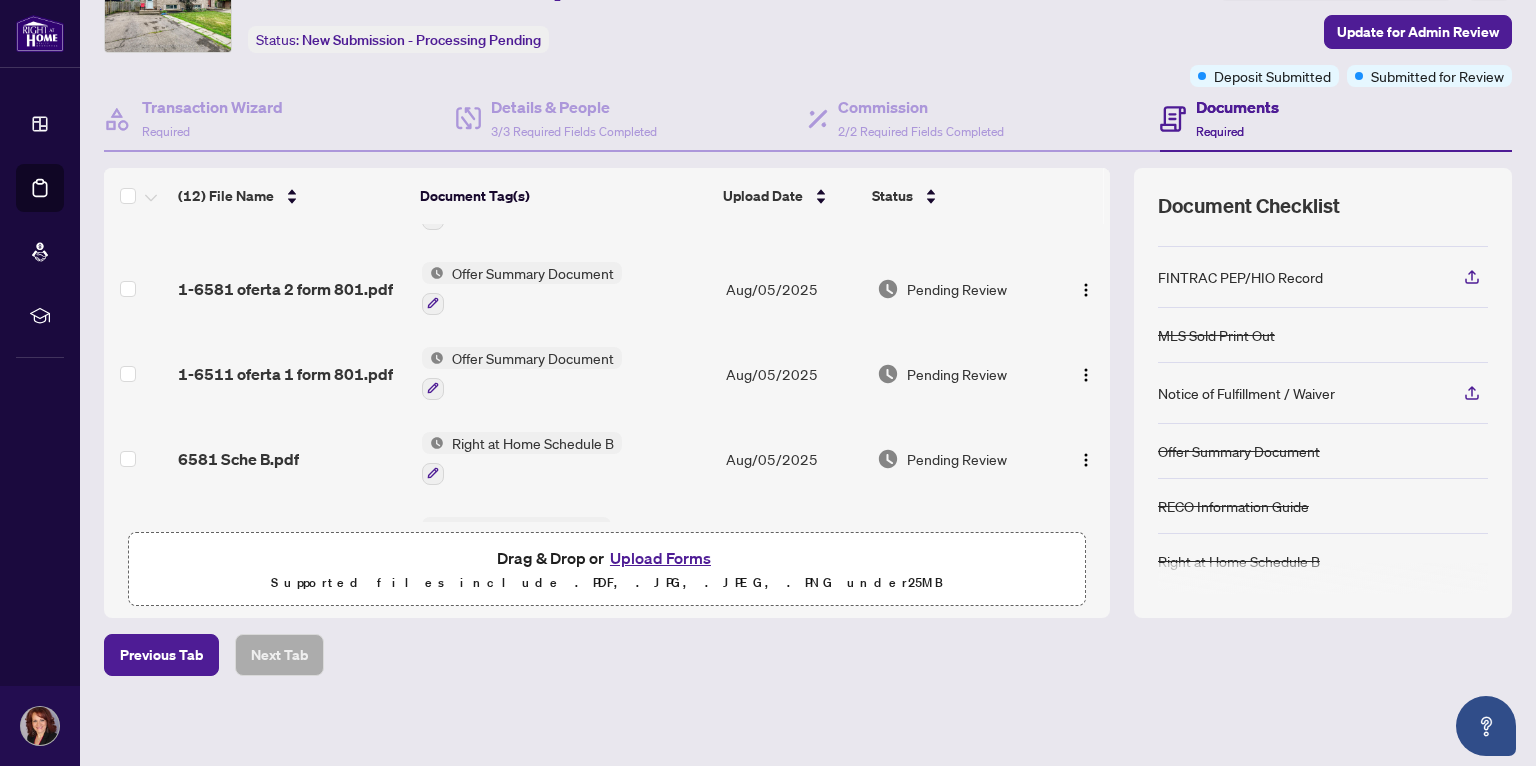 click on "Upload Forms" at bounding box center (660, 558) 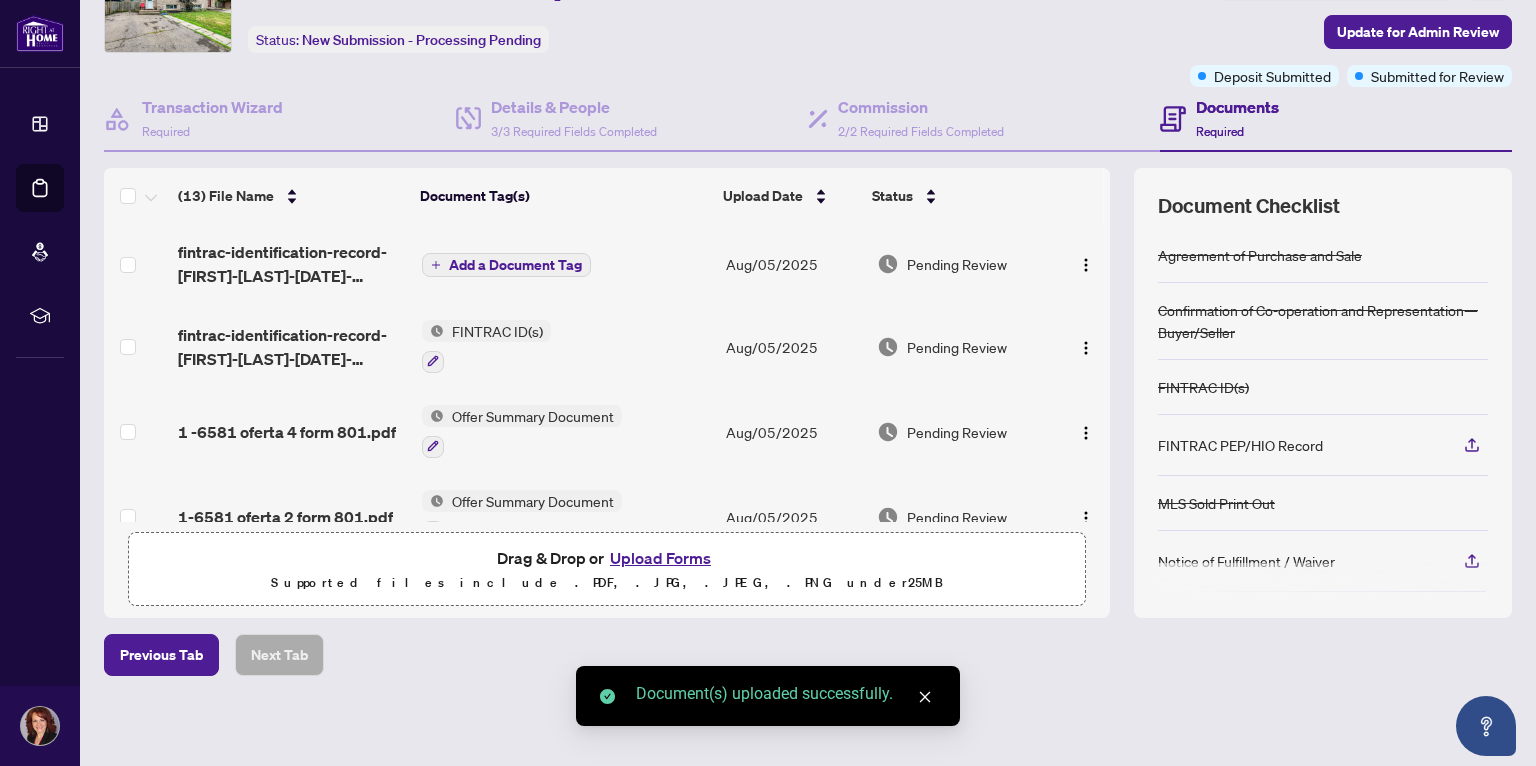 scroll, scrollTop: 0, scrollLeft: 0, axis: both 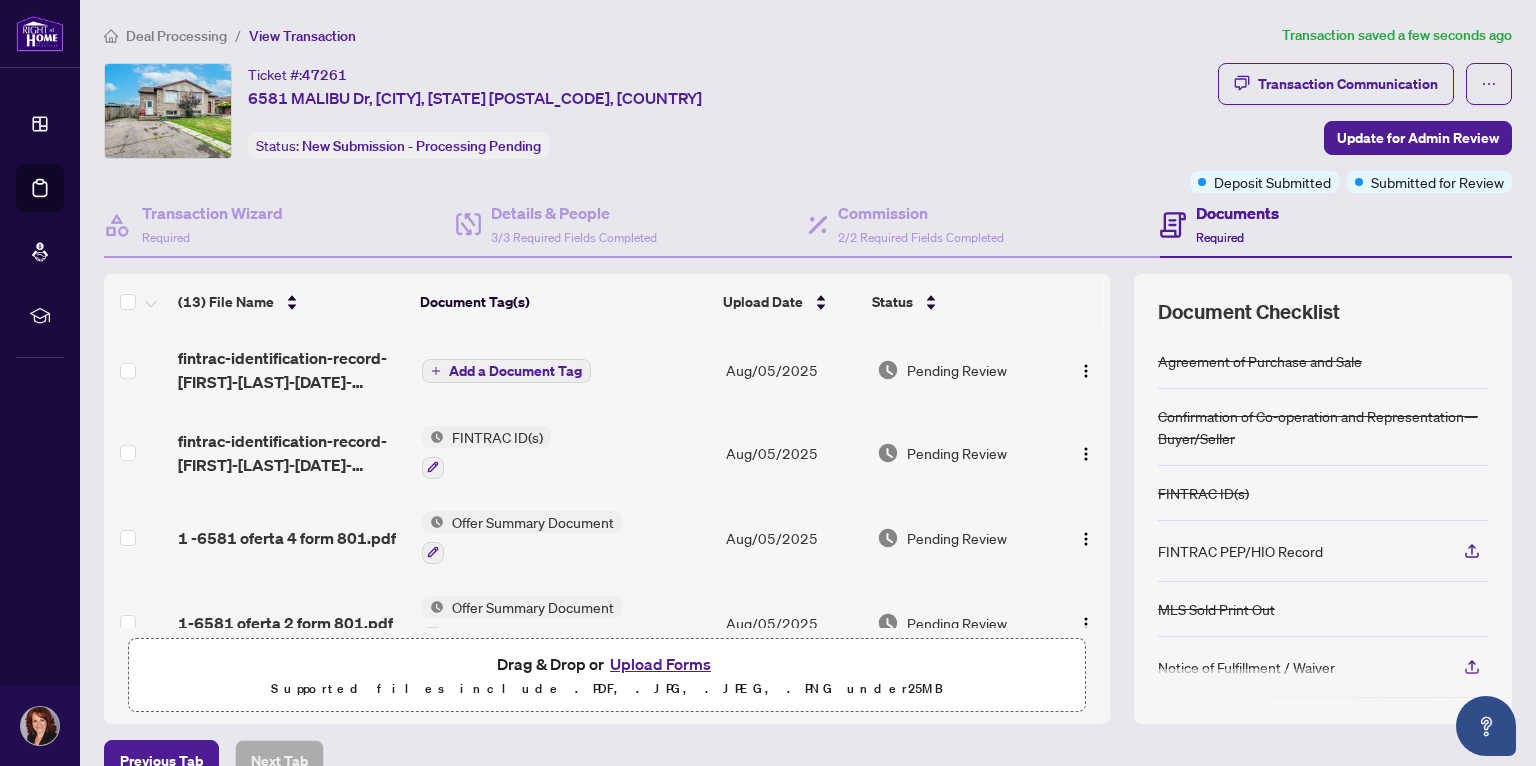 click on "Add a Document Tag" at bounding box center (515, 371) 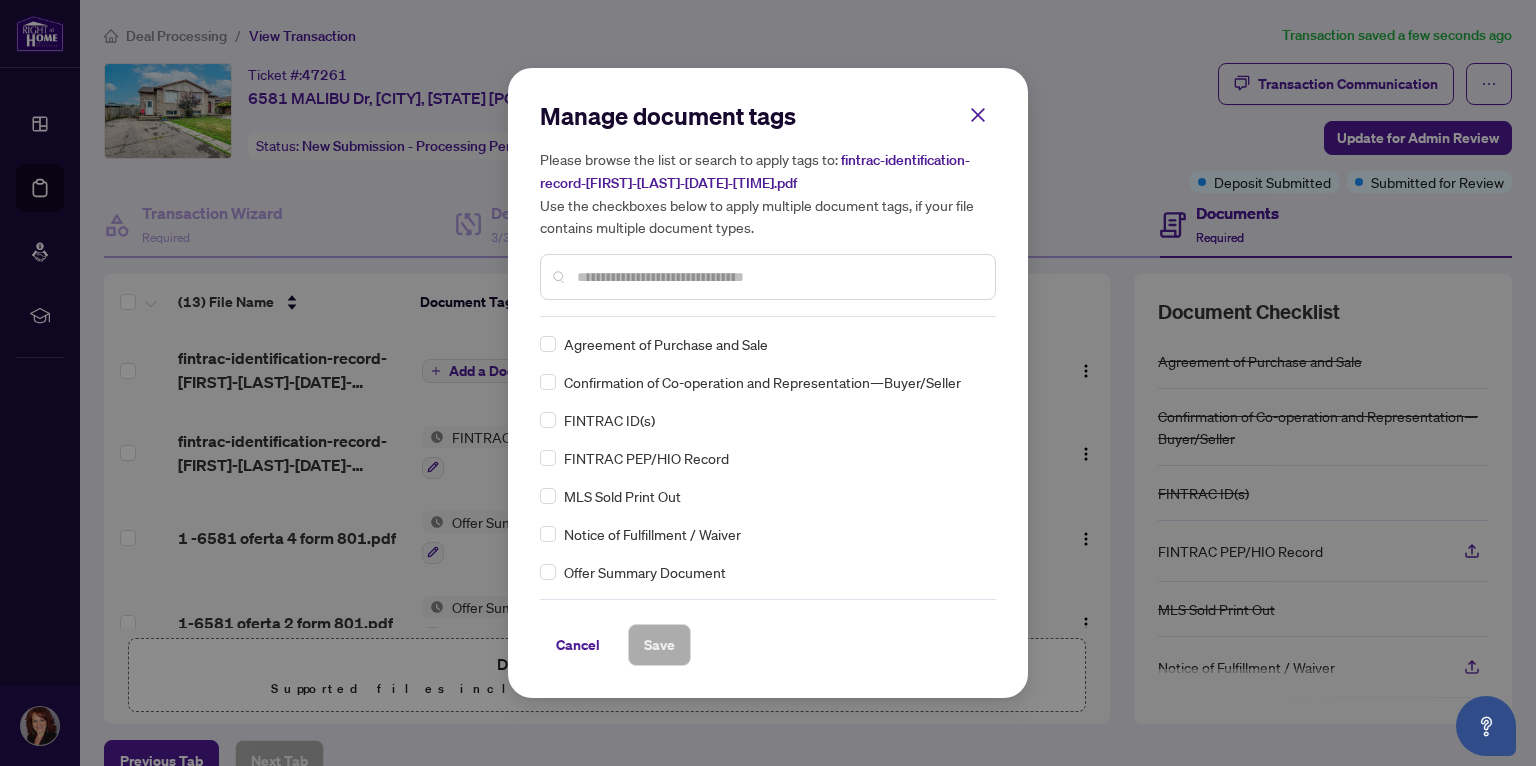 click on "Manage document tags Please browse the list or search to apply tags to:   fintrac-identification-record-[FIRST]-[LAST]-[DATE]-[TIME].pdf   Use the checkboxes below to apply multiple document tags, if your file contains multiple document types." at bounding box center [768, 208] 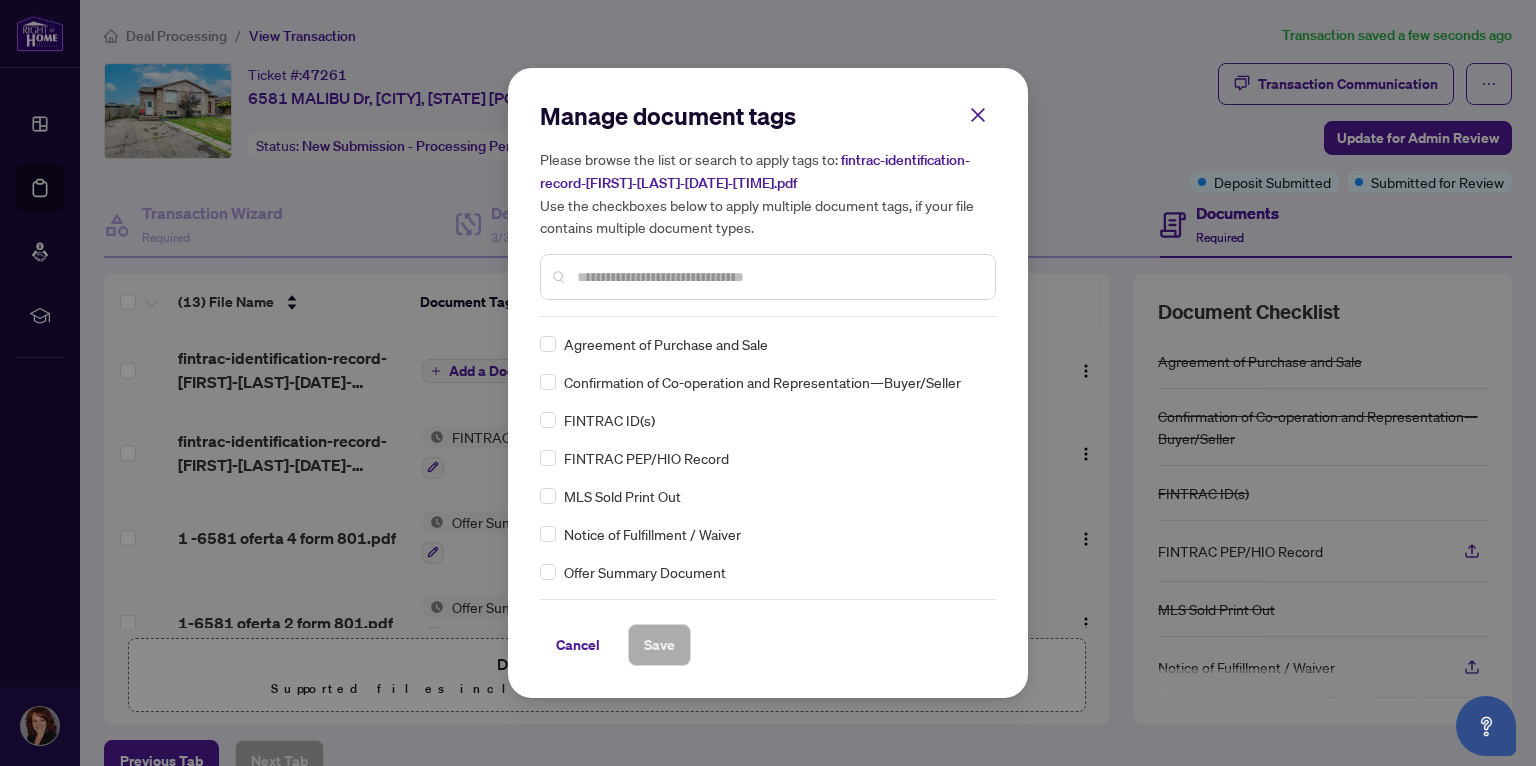 click on "FINTRAC ID(s)" at bounding box center [609, 420] 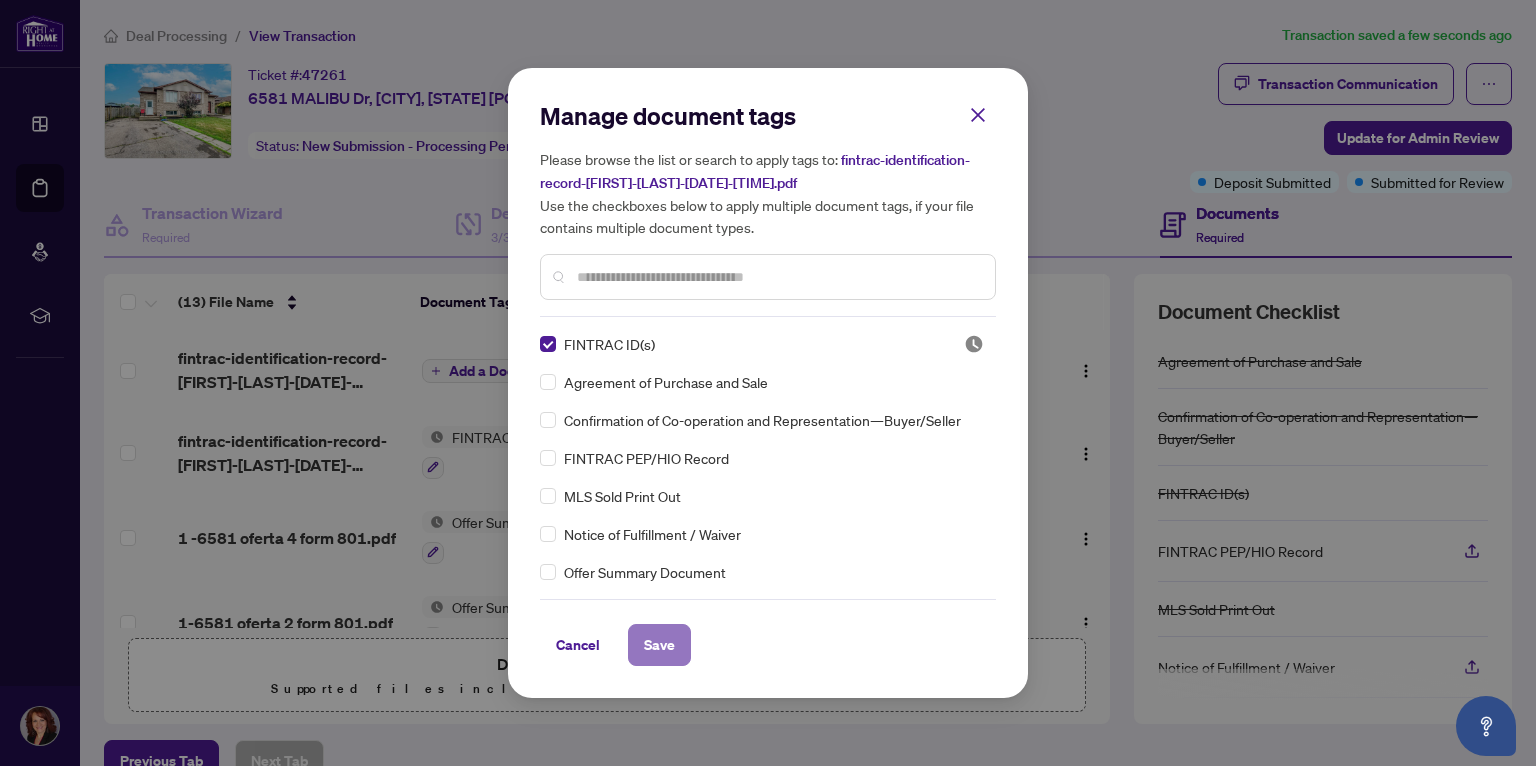 click on "Save" at bounding box center (659, 645) 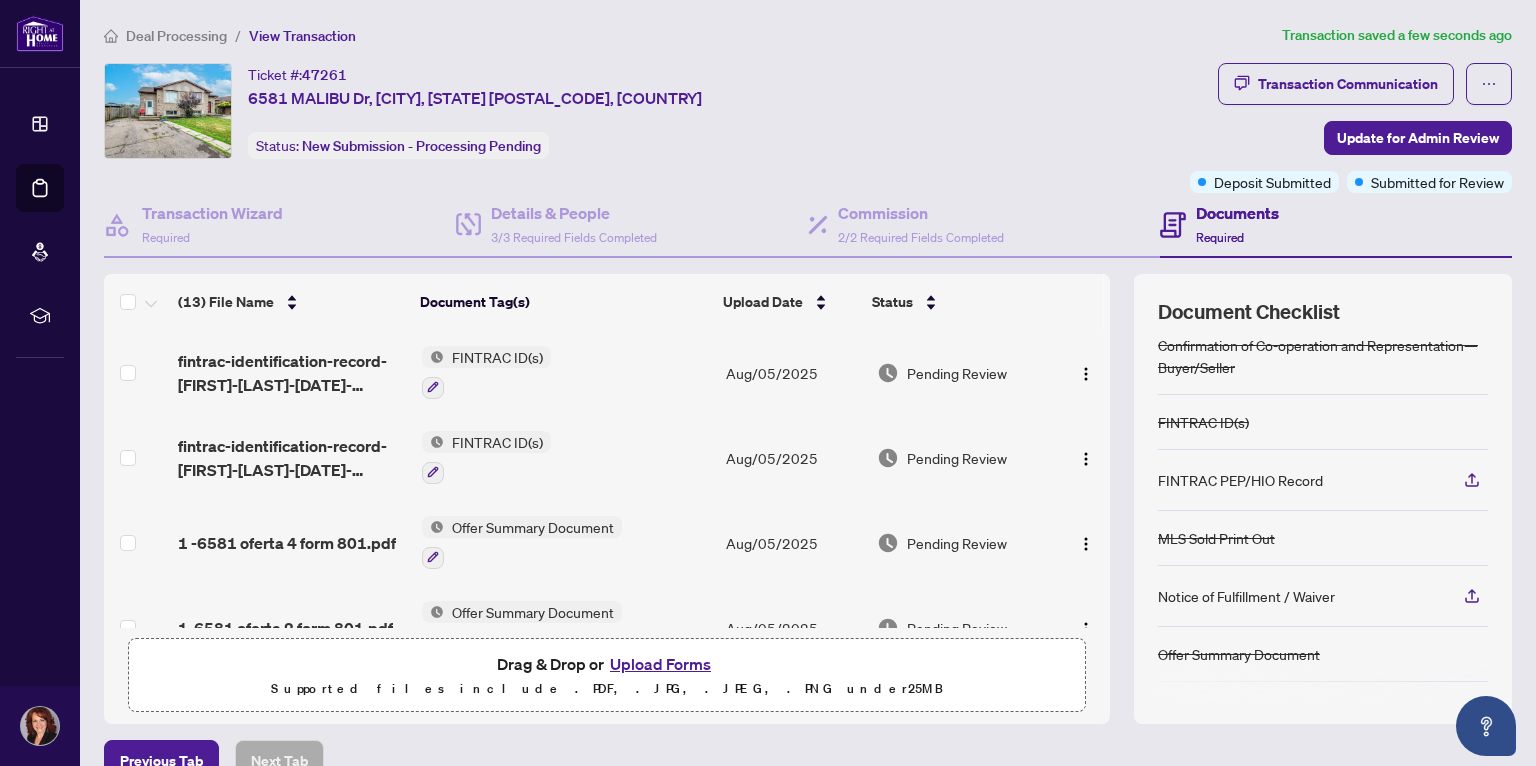 scroll, scrollTop: 168, scrollLeft: 0, axis: vertical 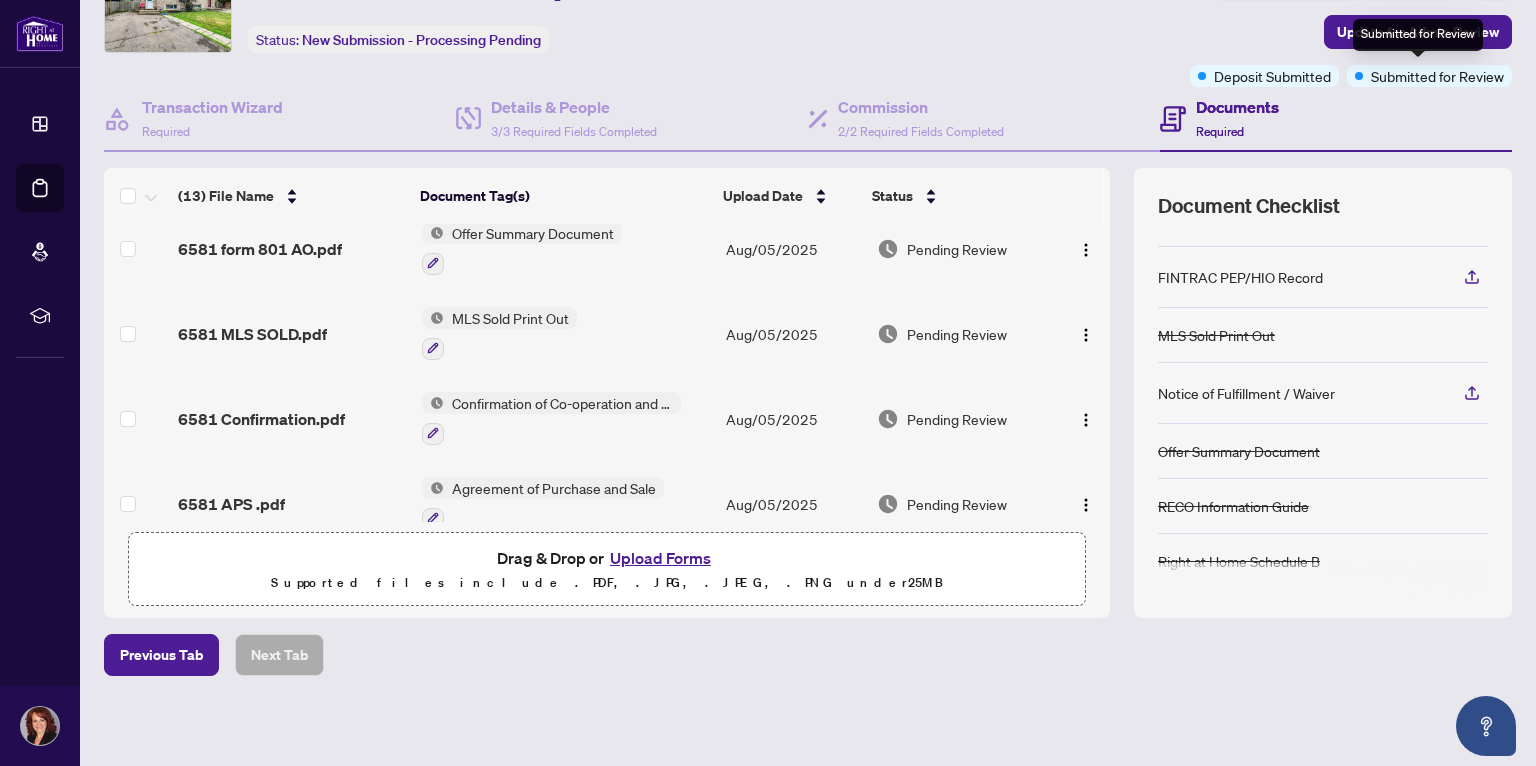 click on "Submitted for Review" at bounding box center [1437, 76] 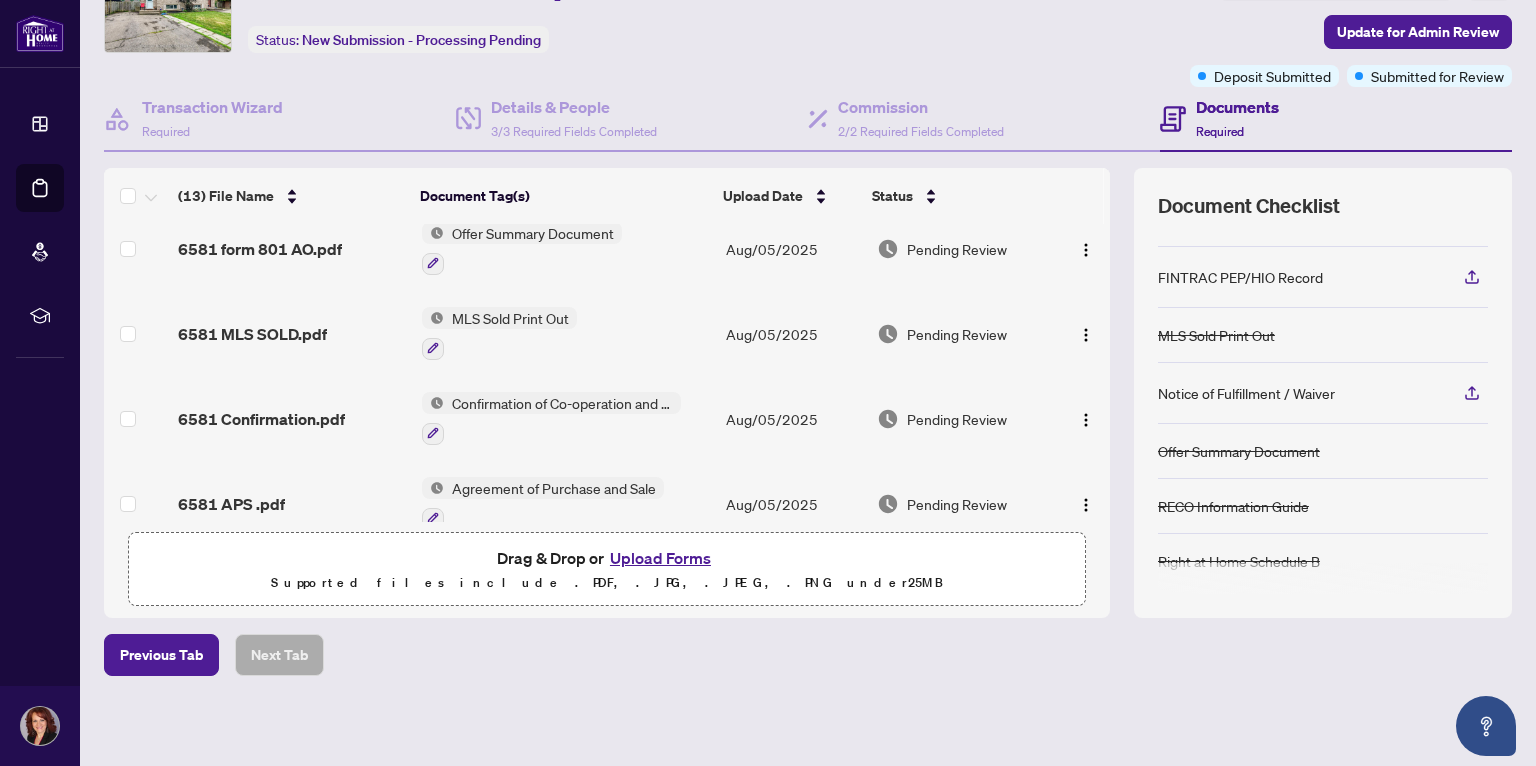 scroll, scrollTop: 0, scrollLeft: 0, axis: both 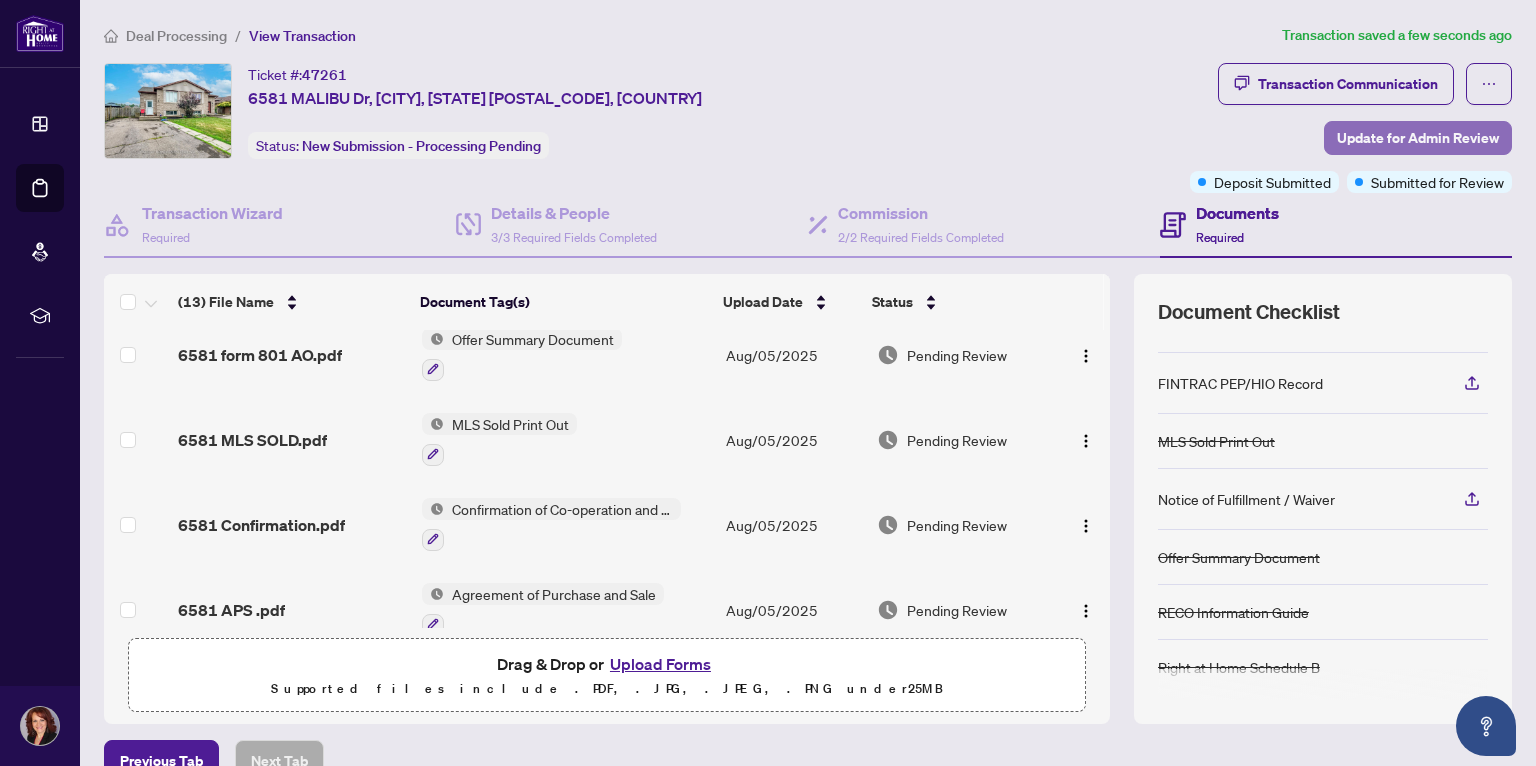 click on "Update for Admin Review" at bounding box center (1418, 138) 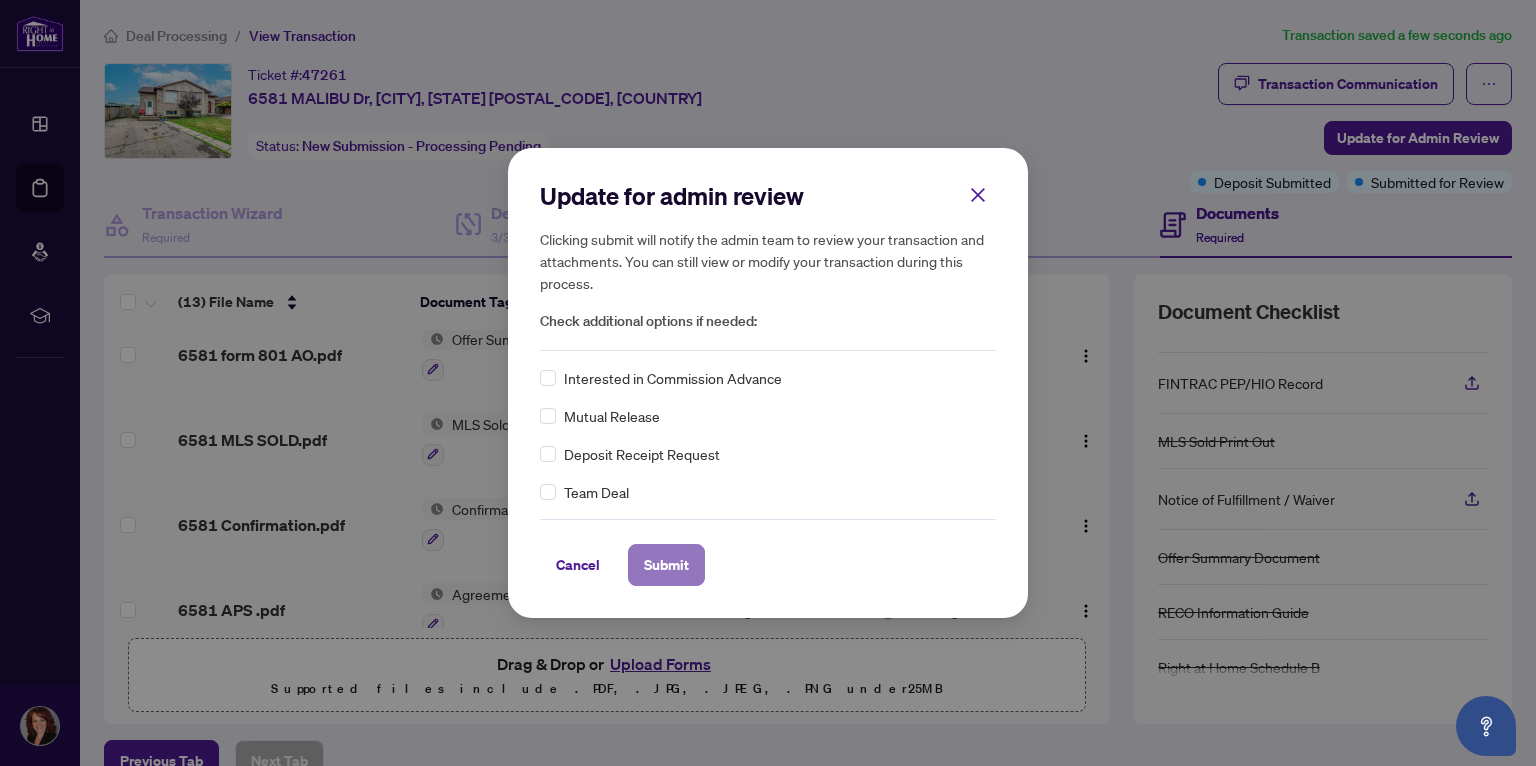 click on "Submit" at bounding box center [666, 565] 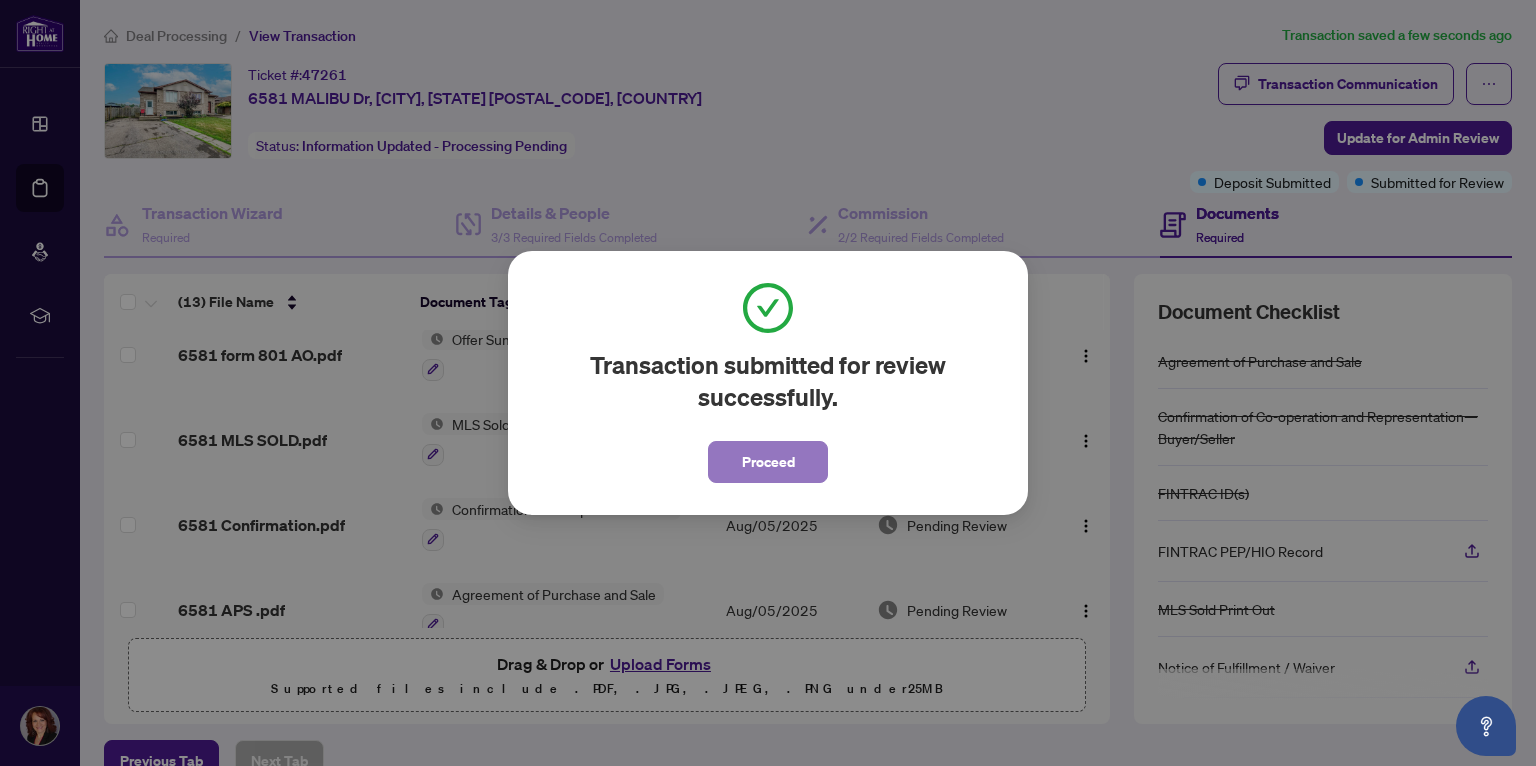 click on "Proceed" at bounding box center (768, 462) 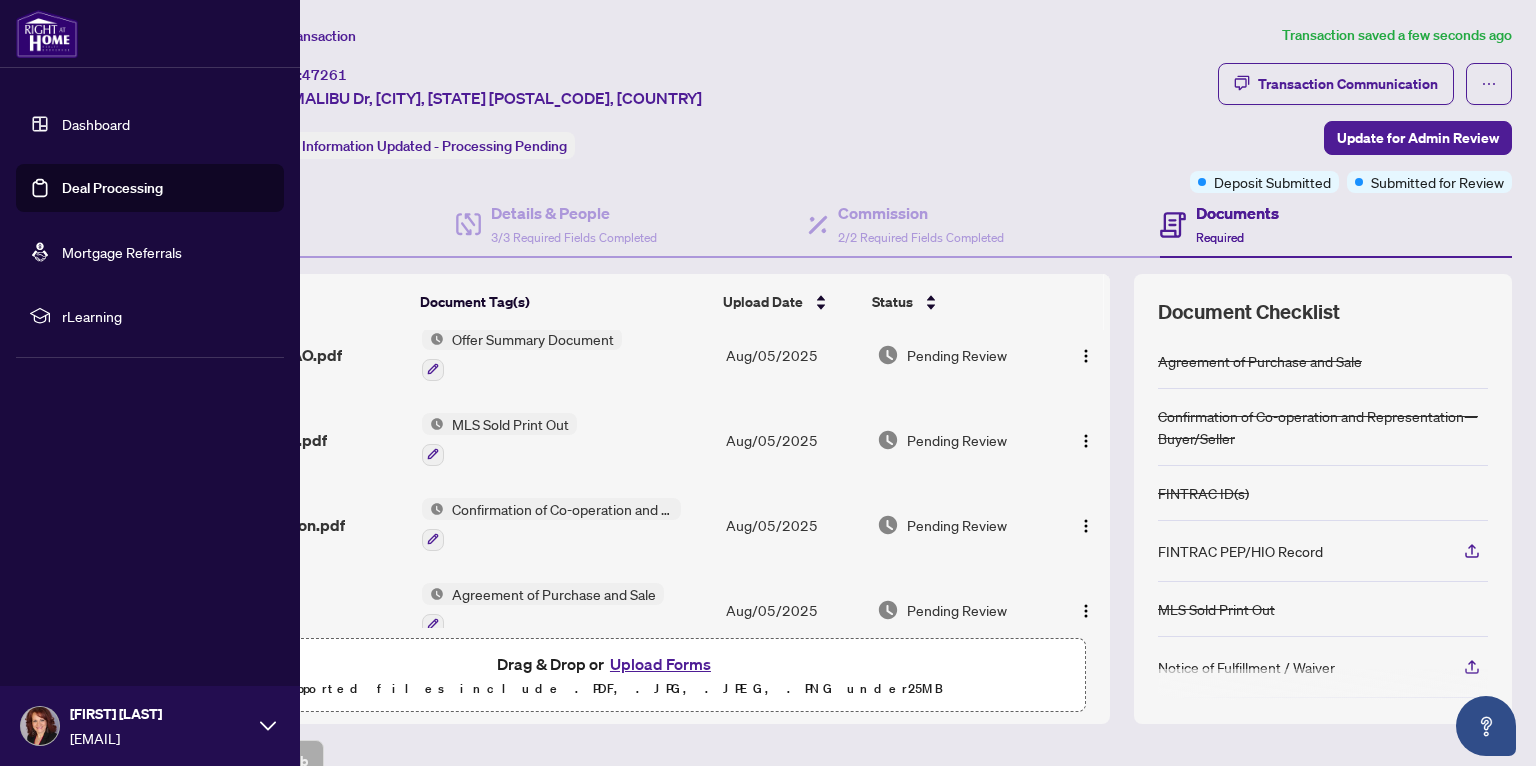 click on "Dashboard" at bounding box center (96, 124) 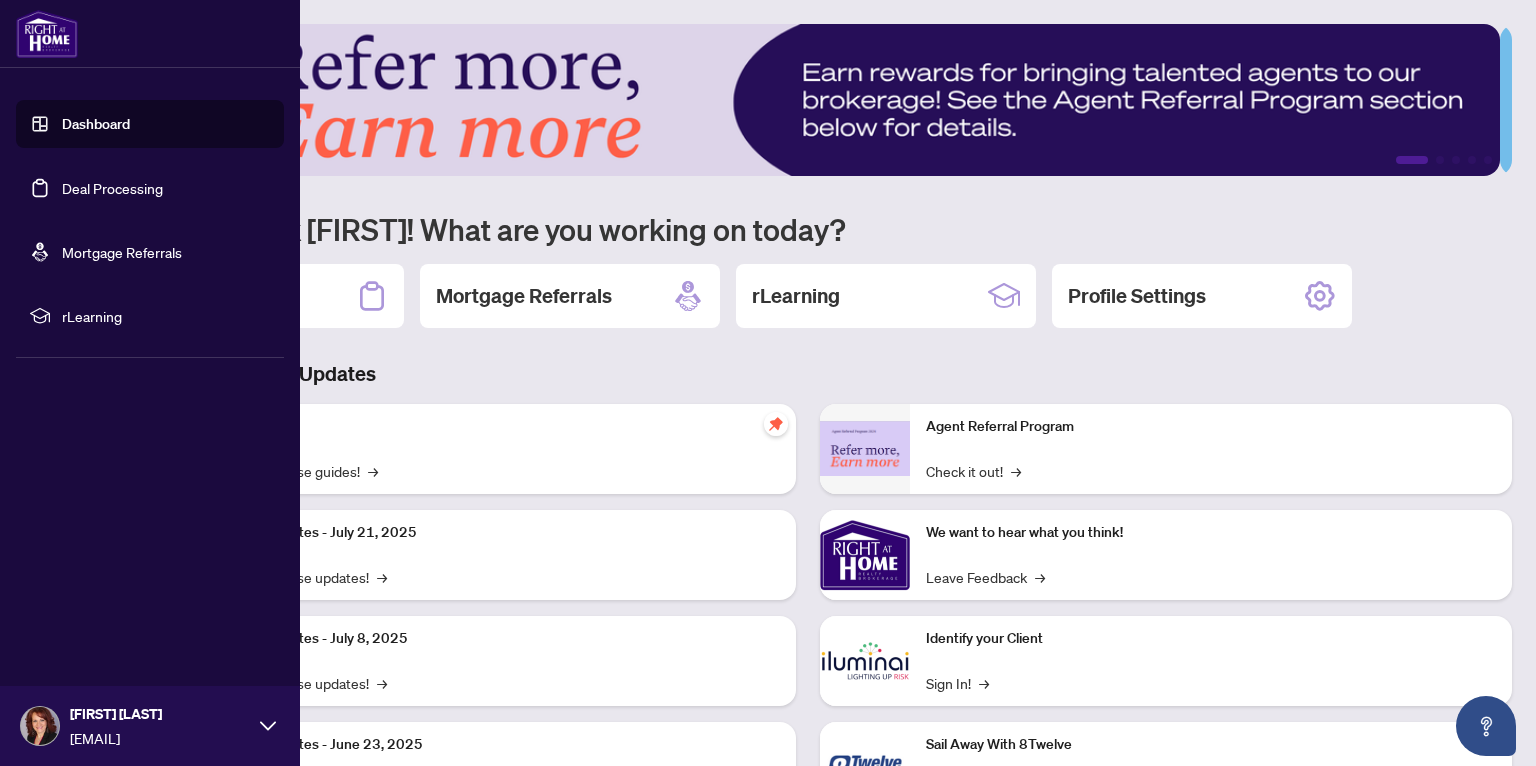 click on "Deal Processing" at bounding box center [112, 188] 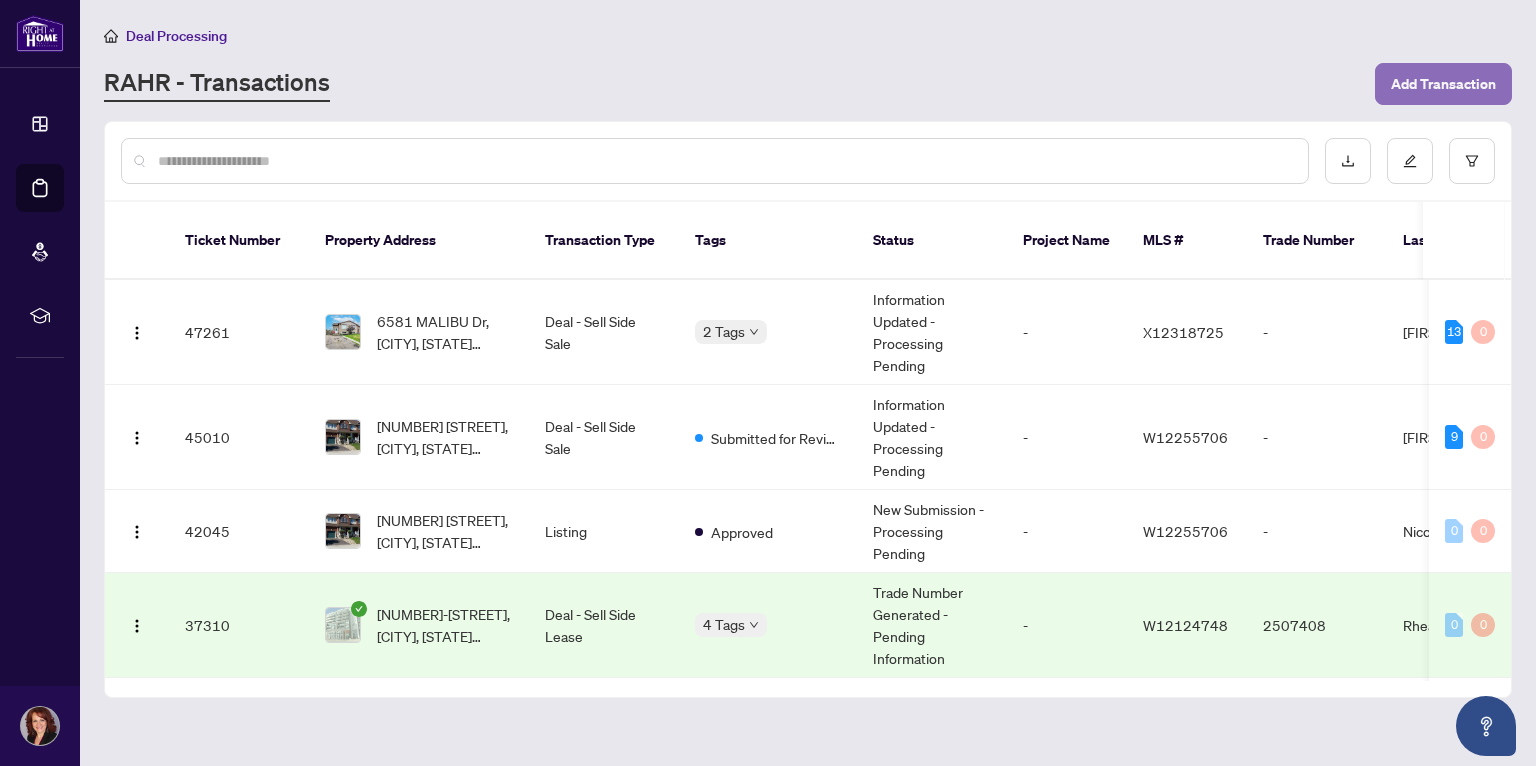 click on "Add Transaction" at bounding box center (1443, 84) 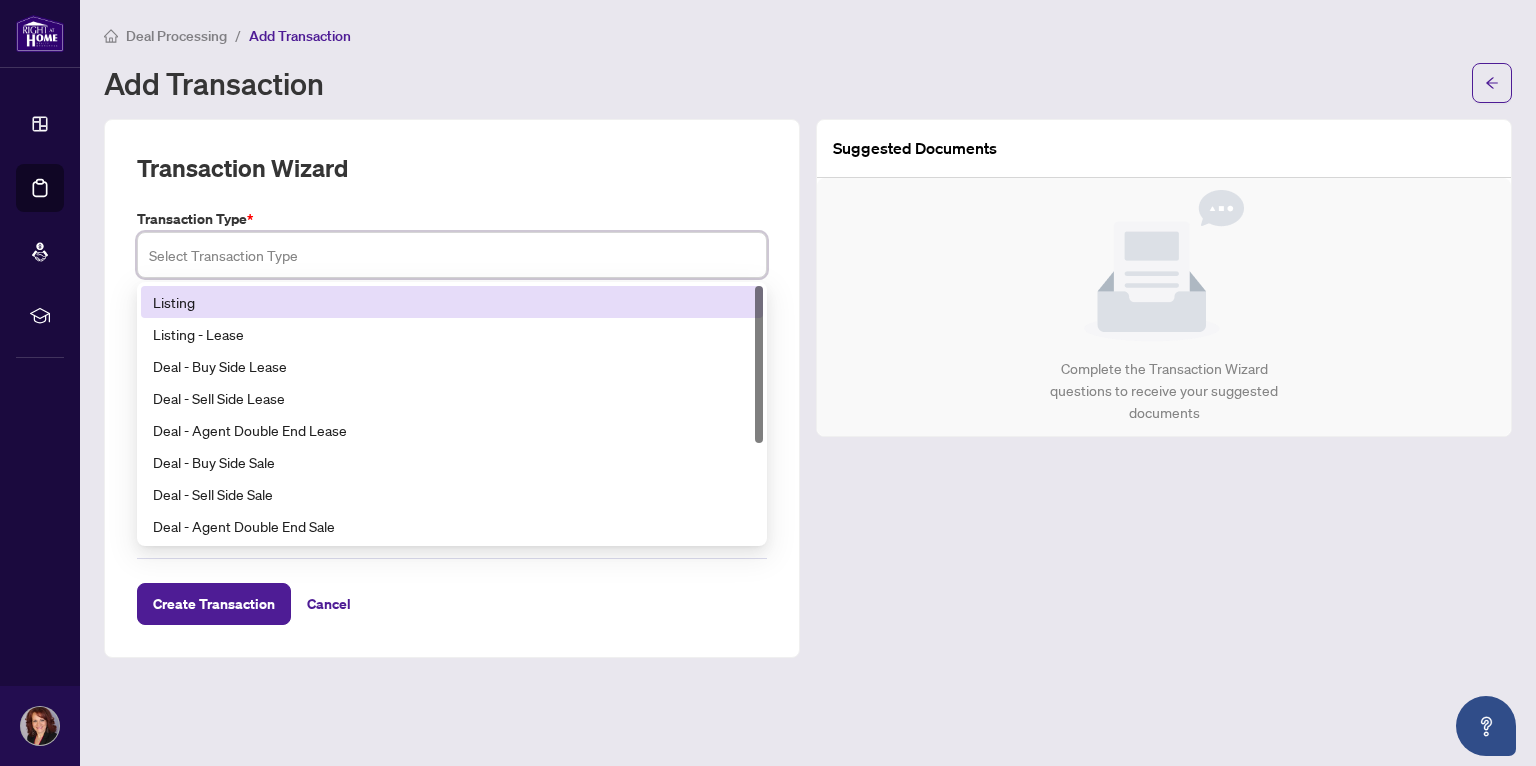 click at bounding box center (452, 255) 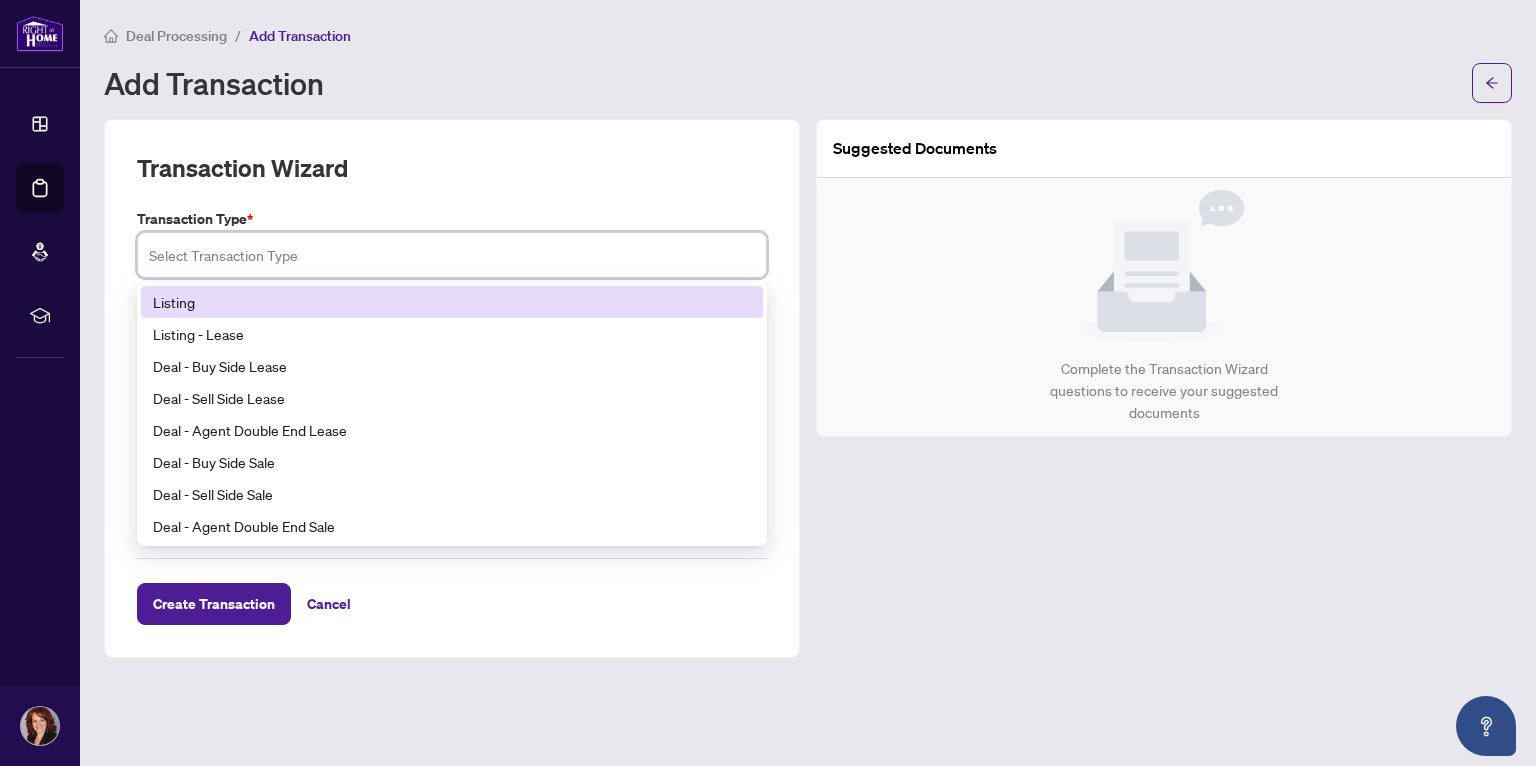click on "Listing" at bounding box center (452, 302) 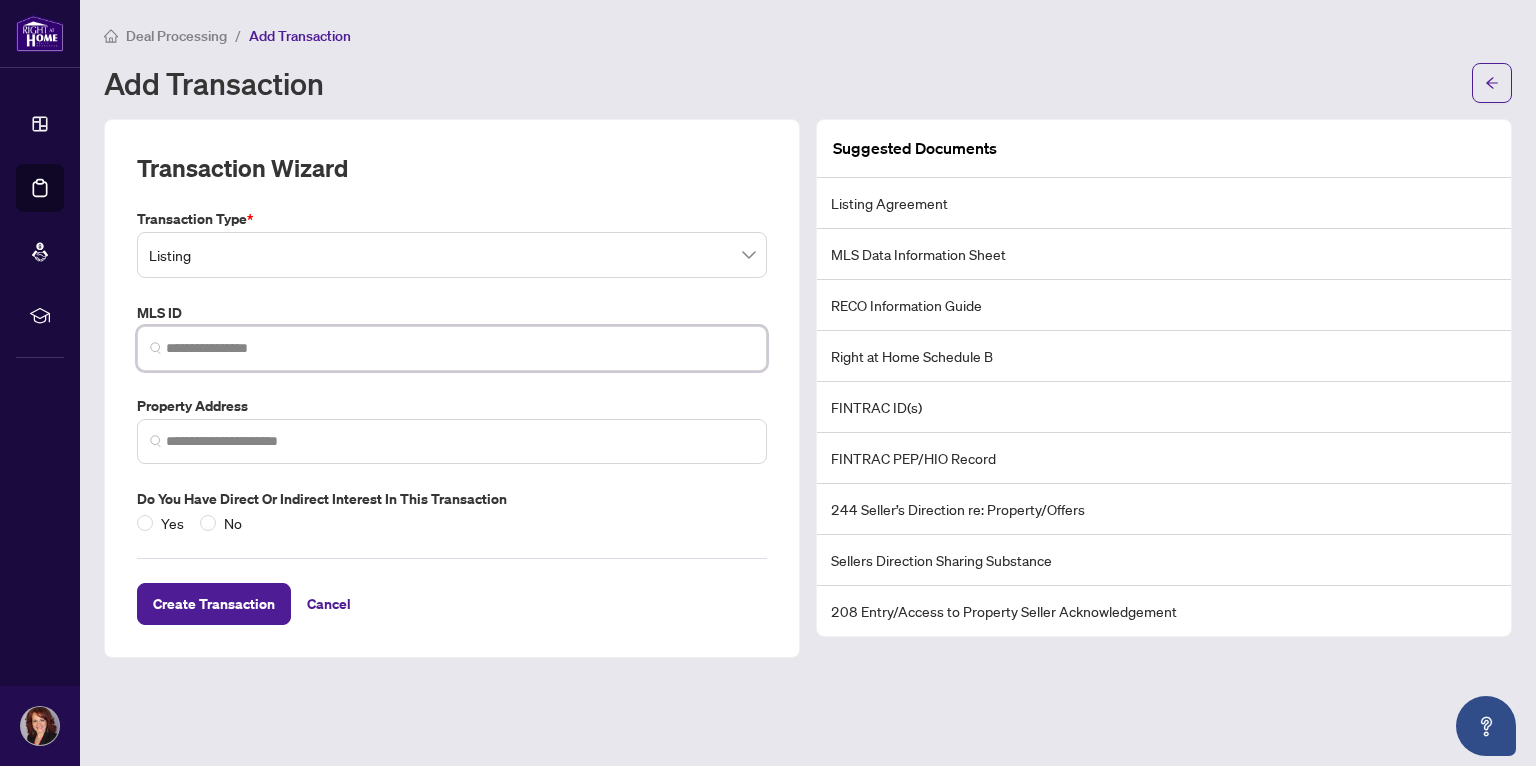 click at bounding box center [460, 348] 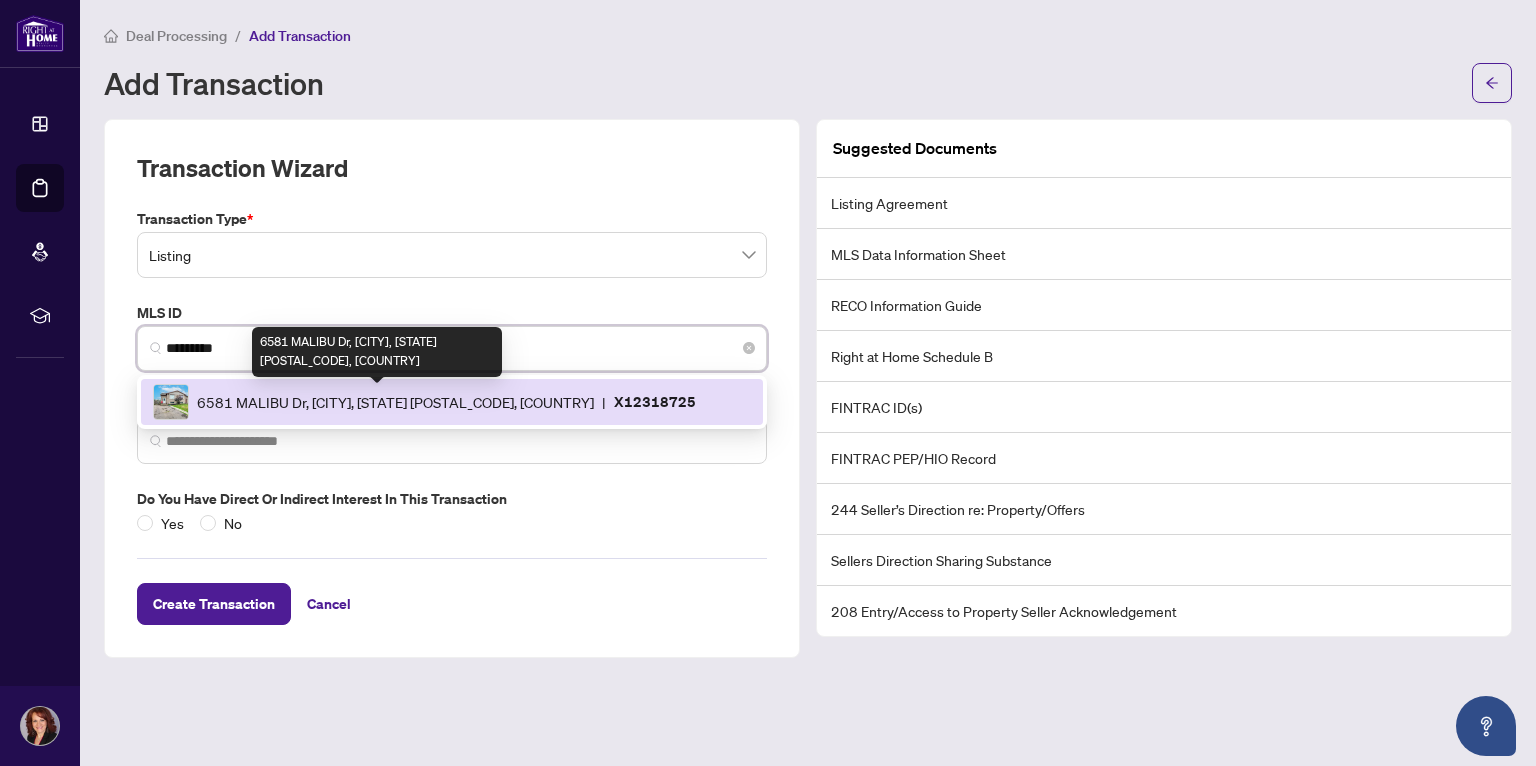 click on "6581 MALIBU Dr, [CITY], [STATE] [POSTAL_CODE], [COUNTRY]" at bounding box center [395, 402] 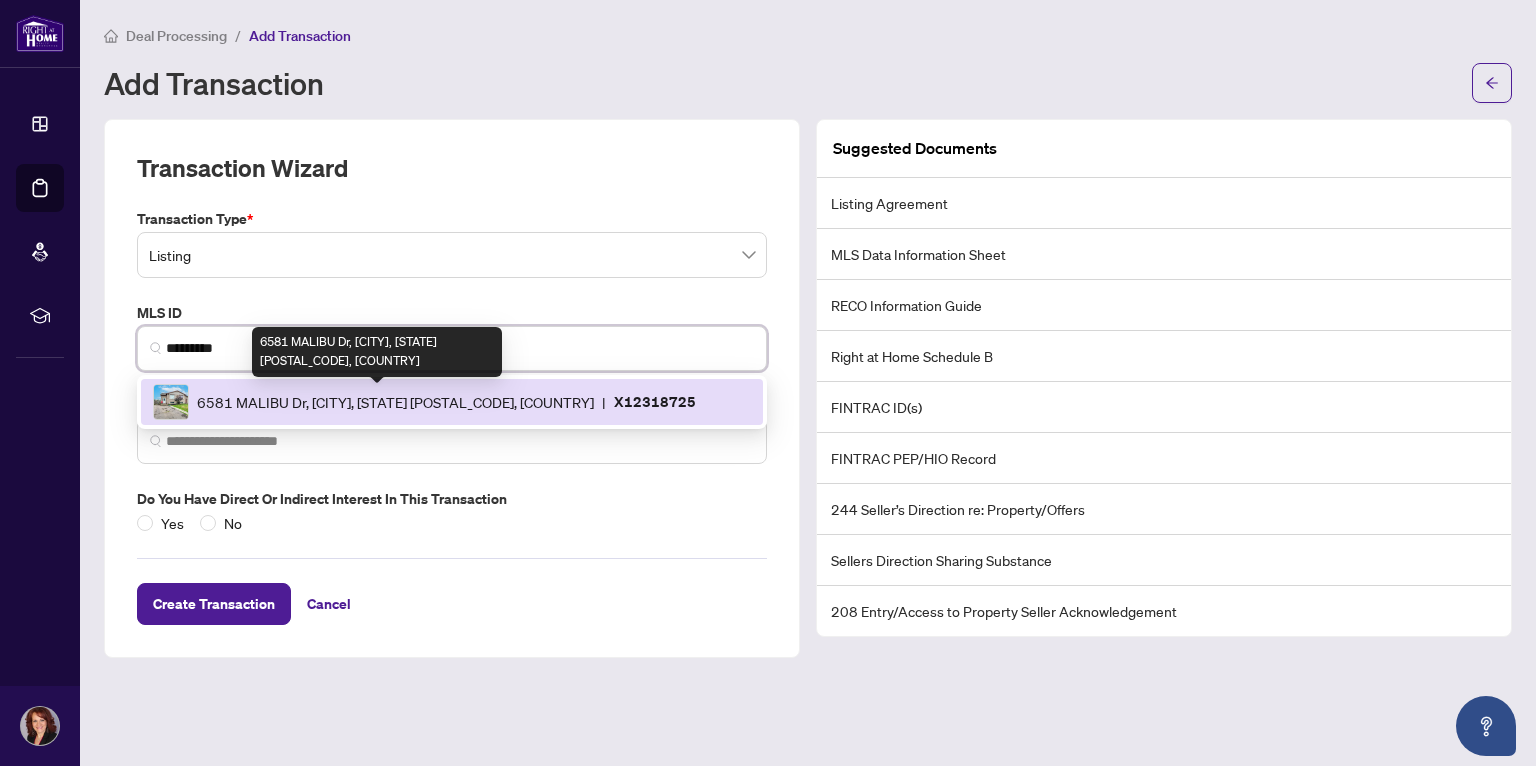 type on "**********" 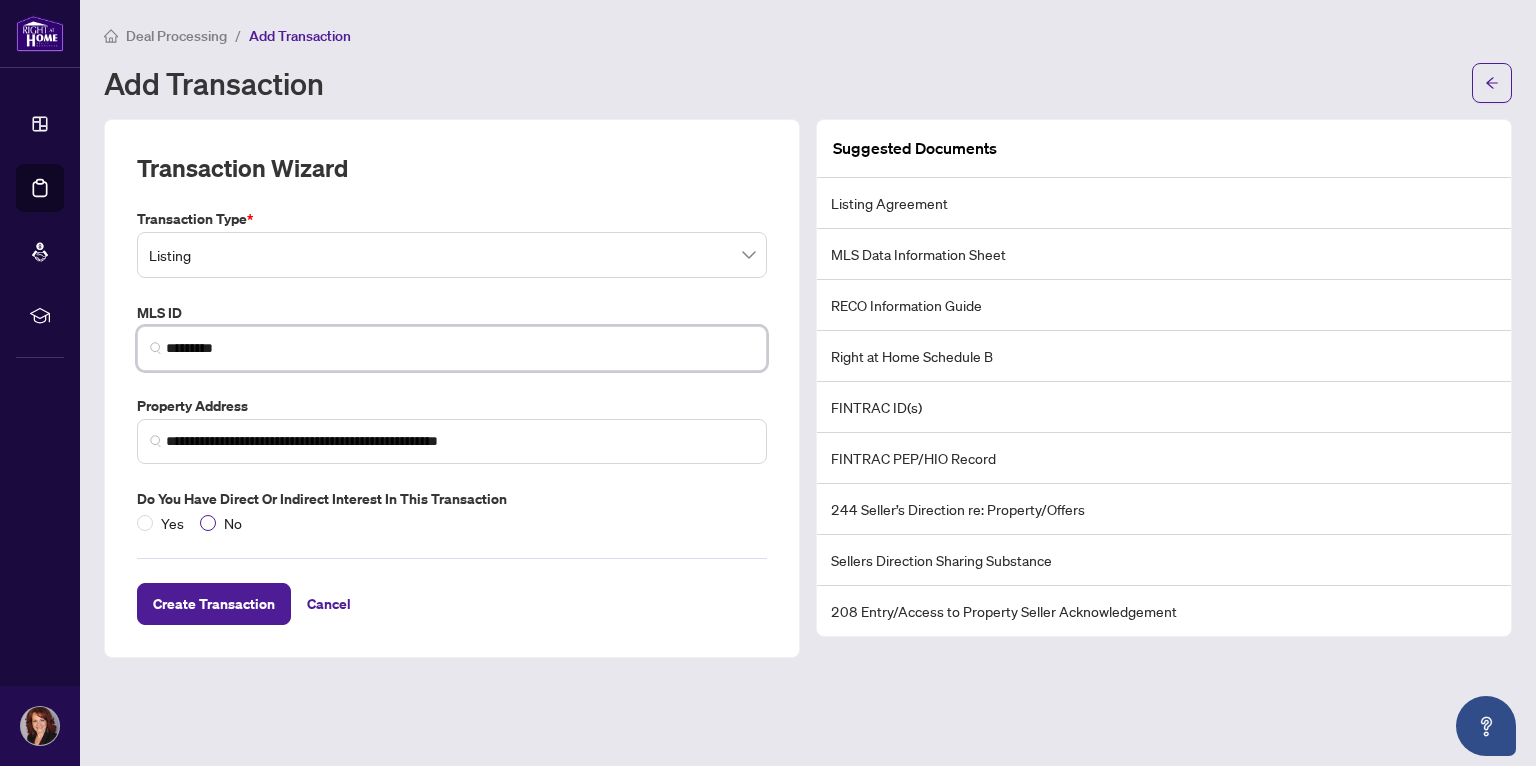 type on "*********" 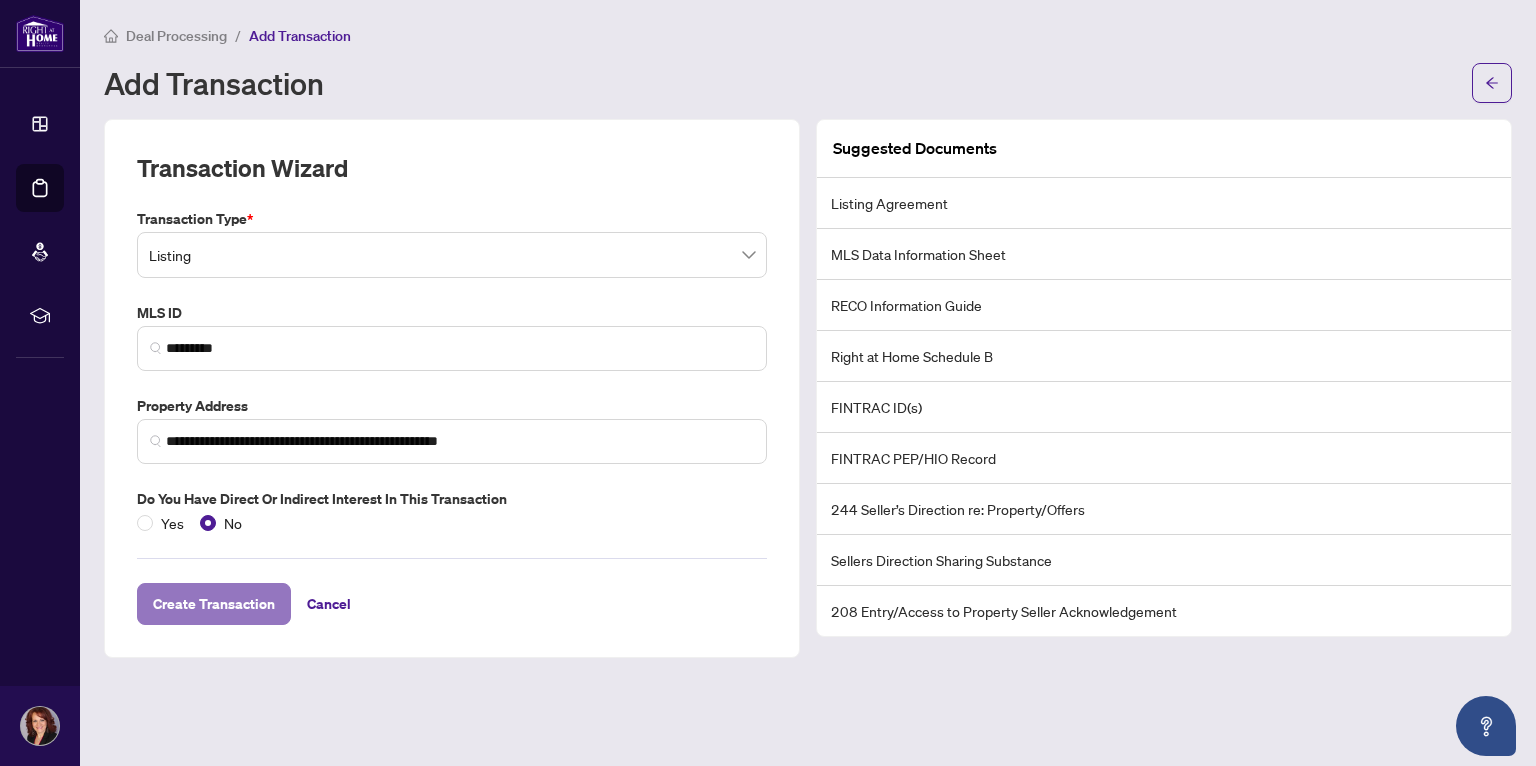 click on "Create Transaction" at bounding box center (214, 604) 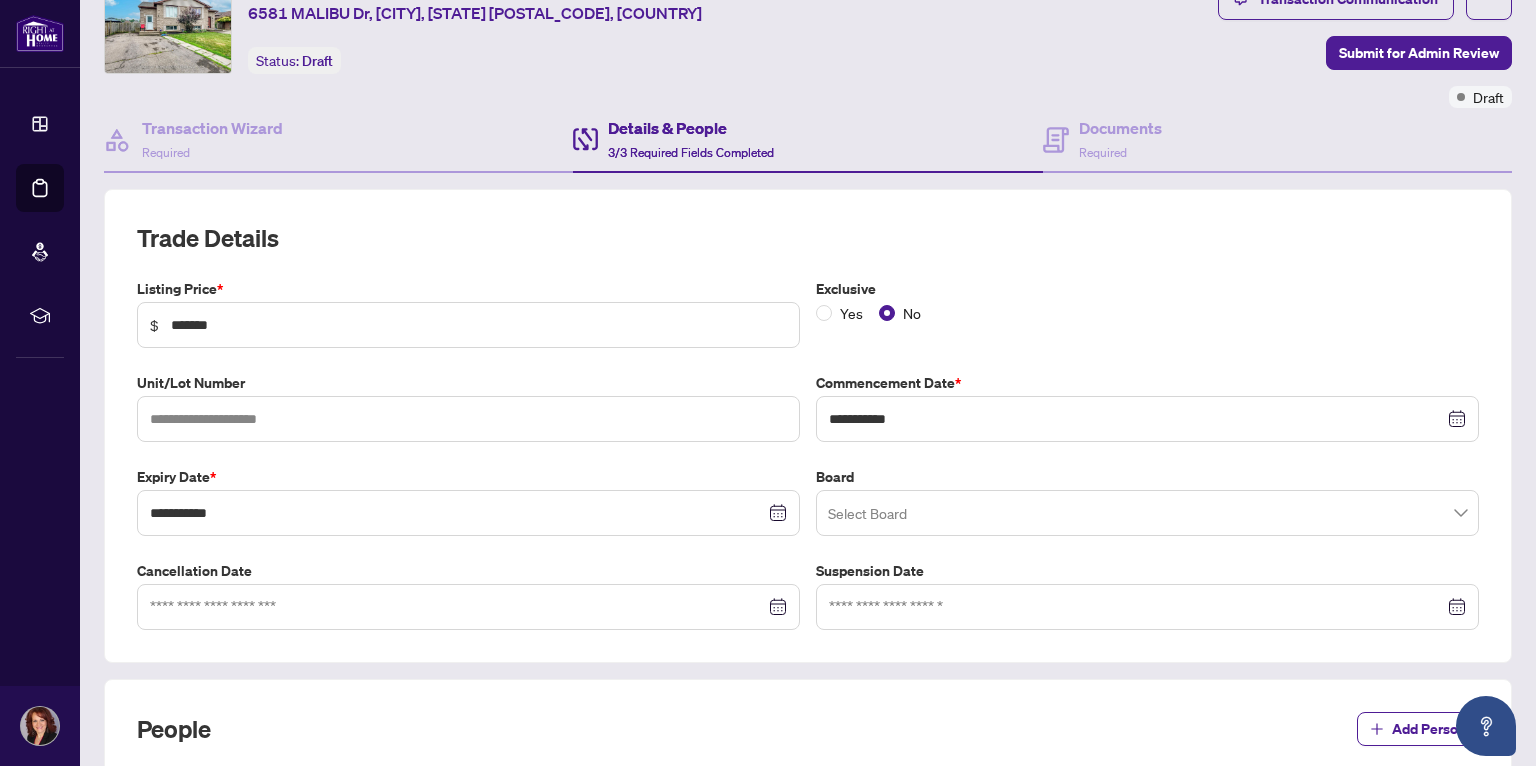 scroll, scrollTop: 88, scrollLeft: 0, axis: vertical 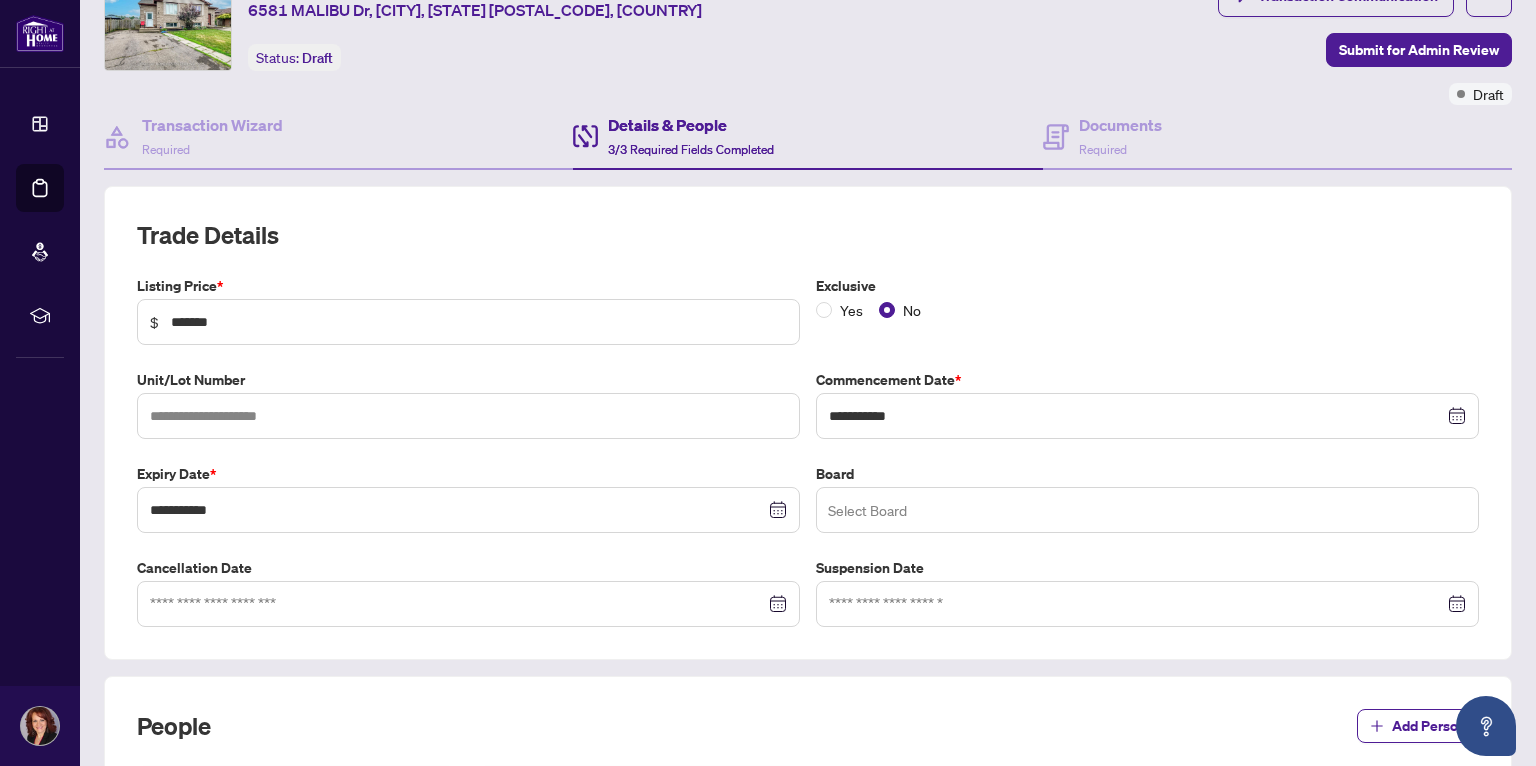 click at bounding box center (1147, 510) 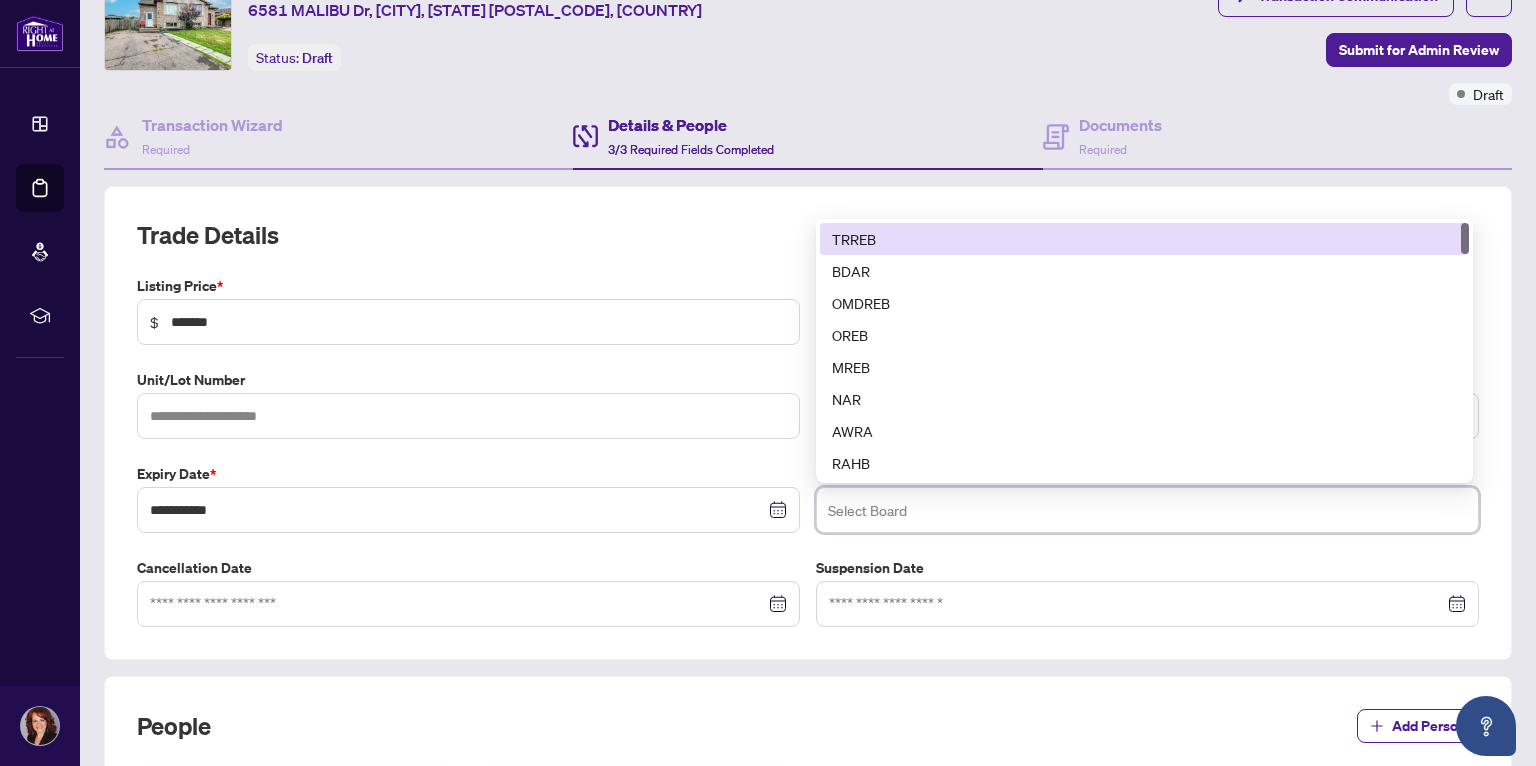 click on "TRREB" at bounding box center (1144, 239) 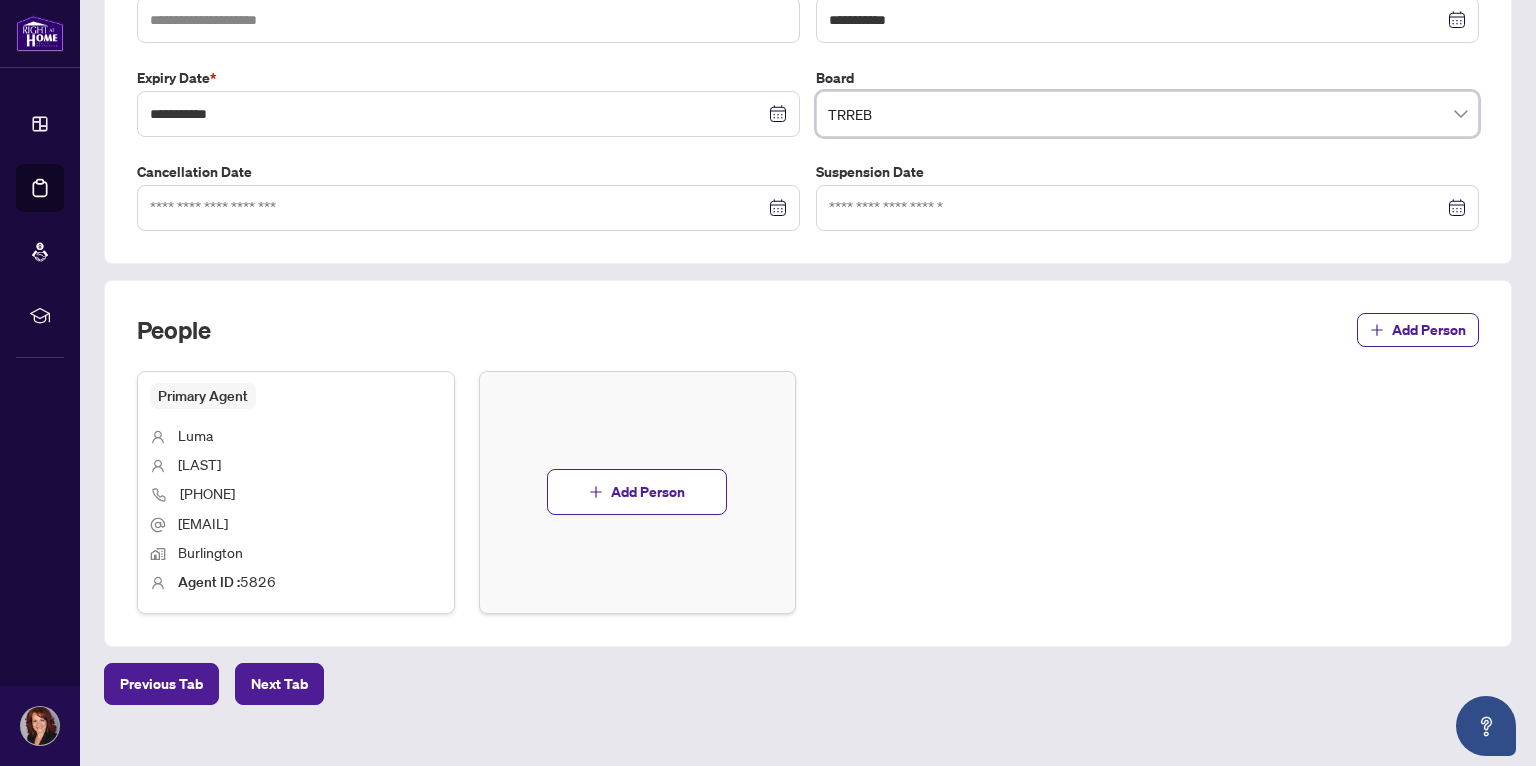 scroll, scrollTop: 485, scrollLeft: 0, axis: vertical 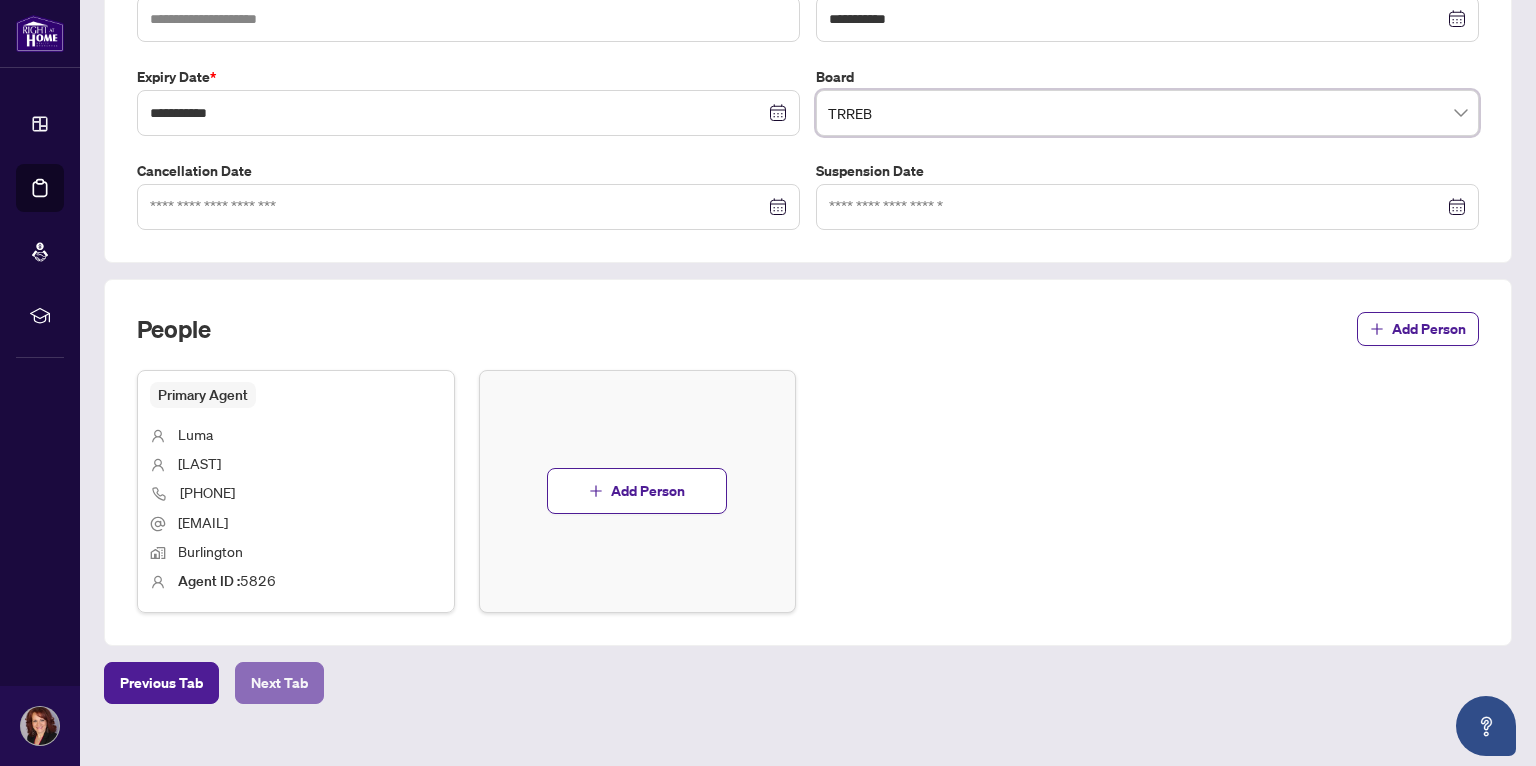 click on "Next Tab" at bounding box center (279, 683) 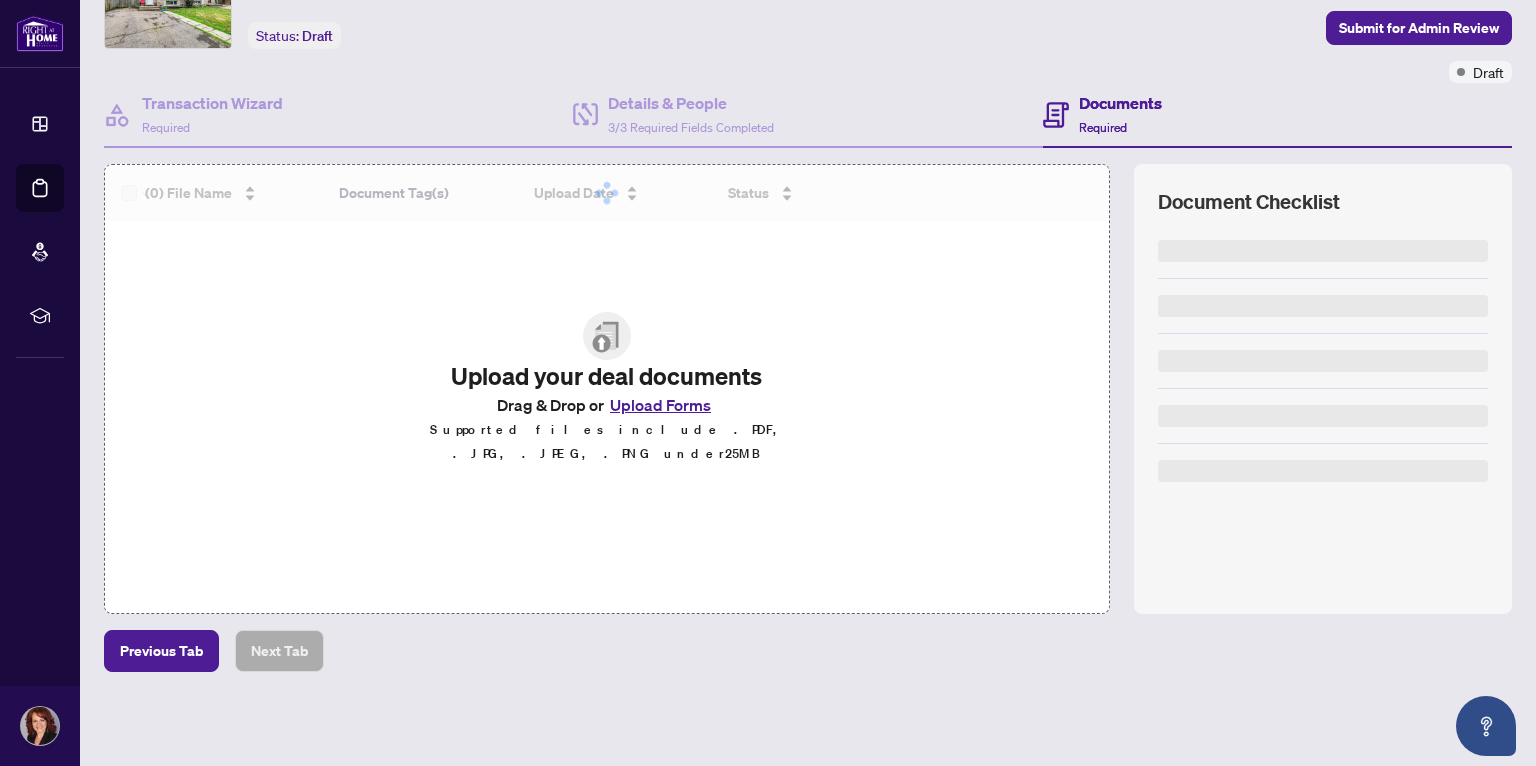 scroll, scrollTop: 106, scrollLeft: 0, axis: vertical 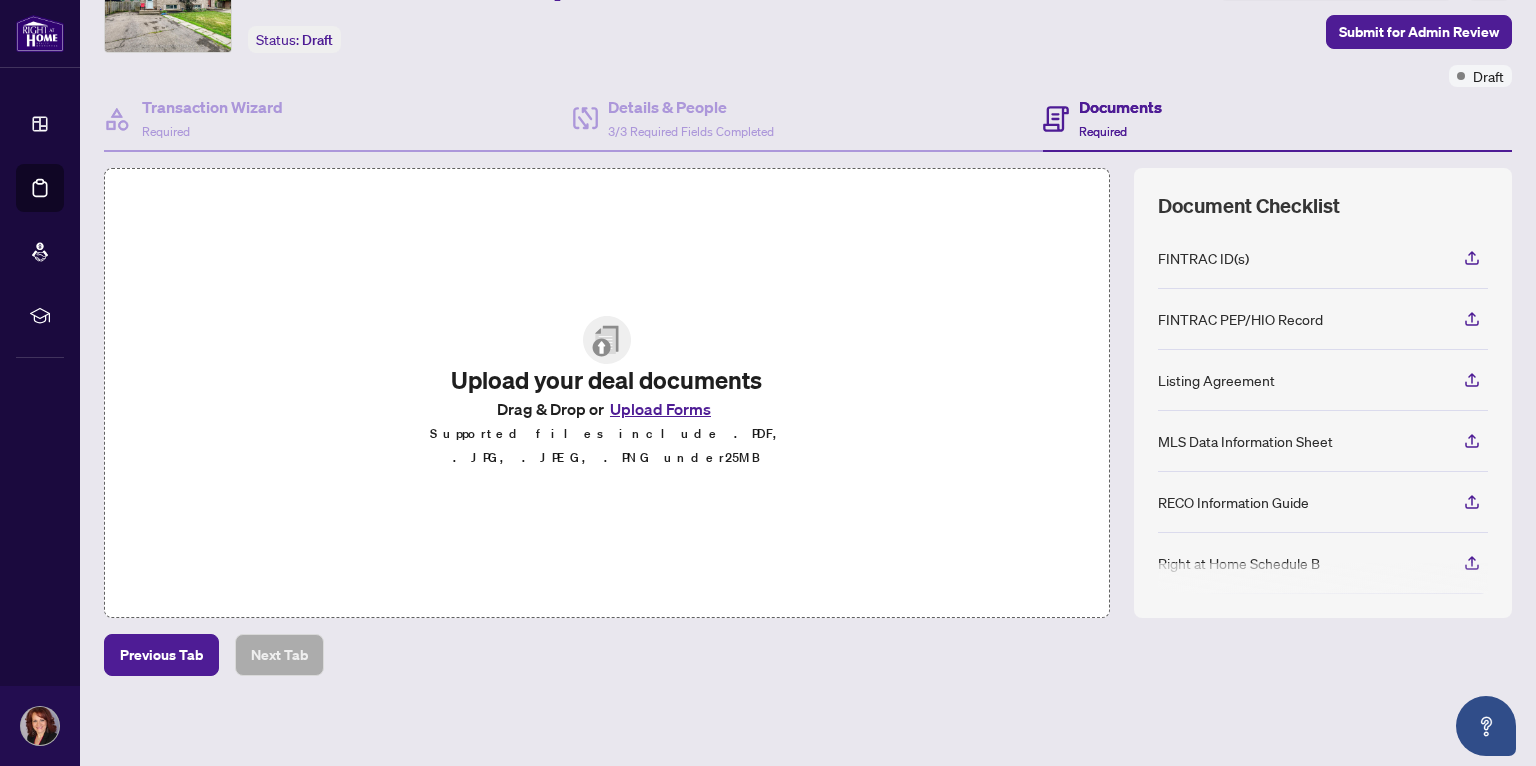 click on "Listing Agreement" at bounding box center [1216, 380] 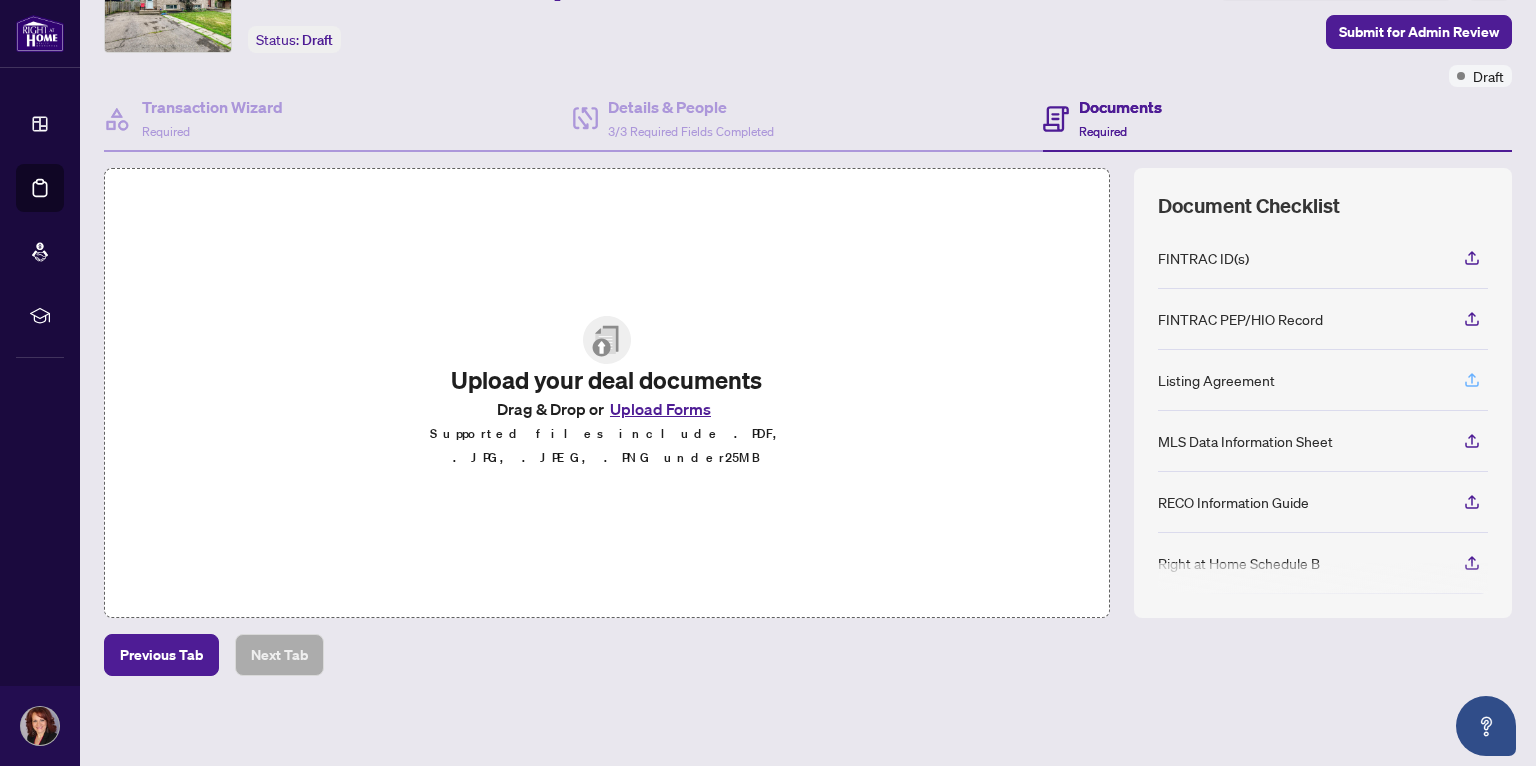 click 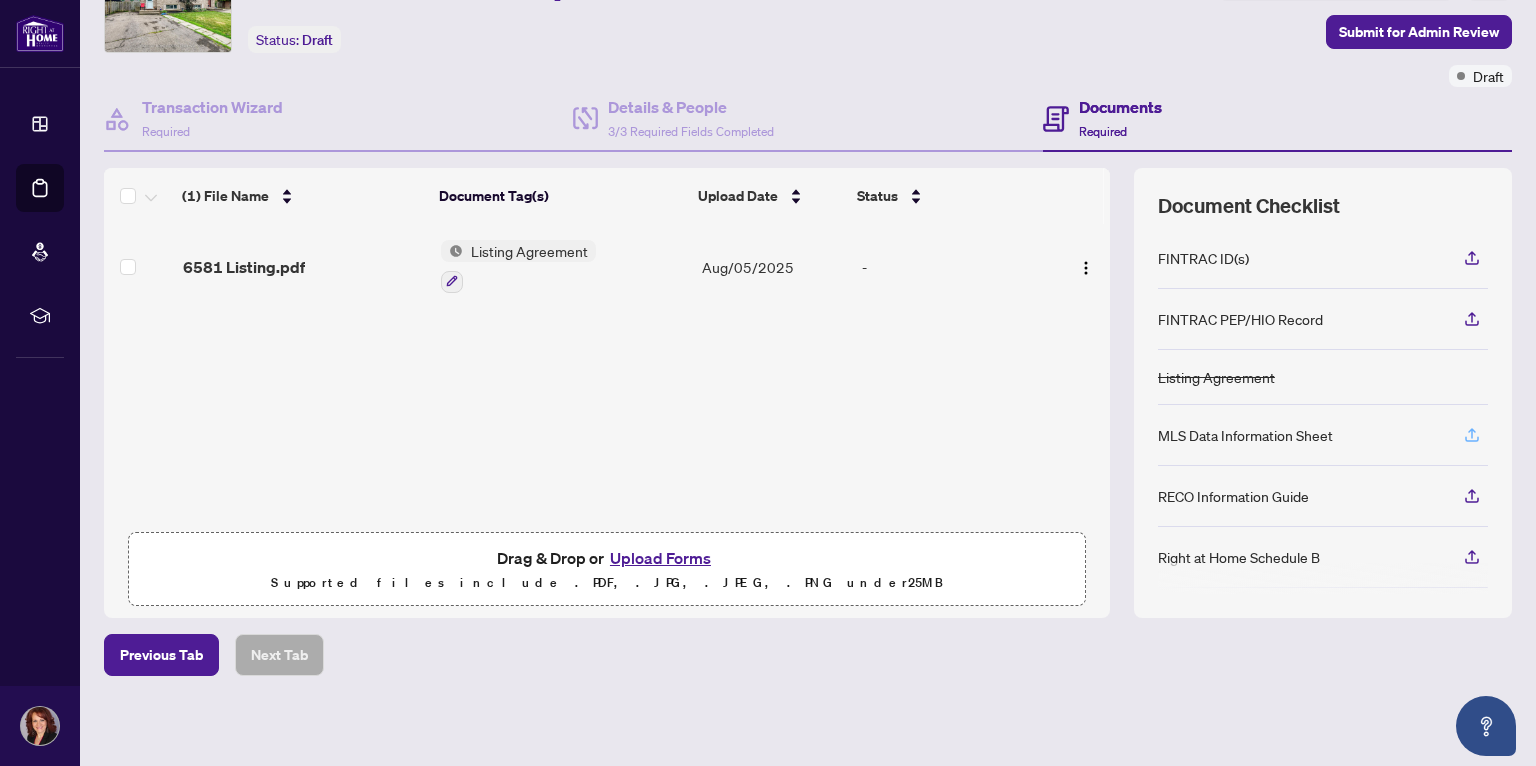 click 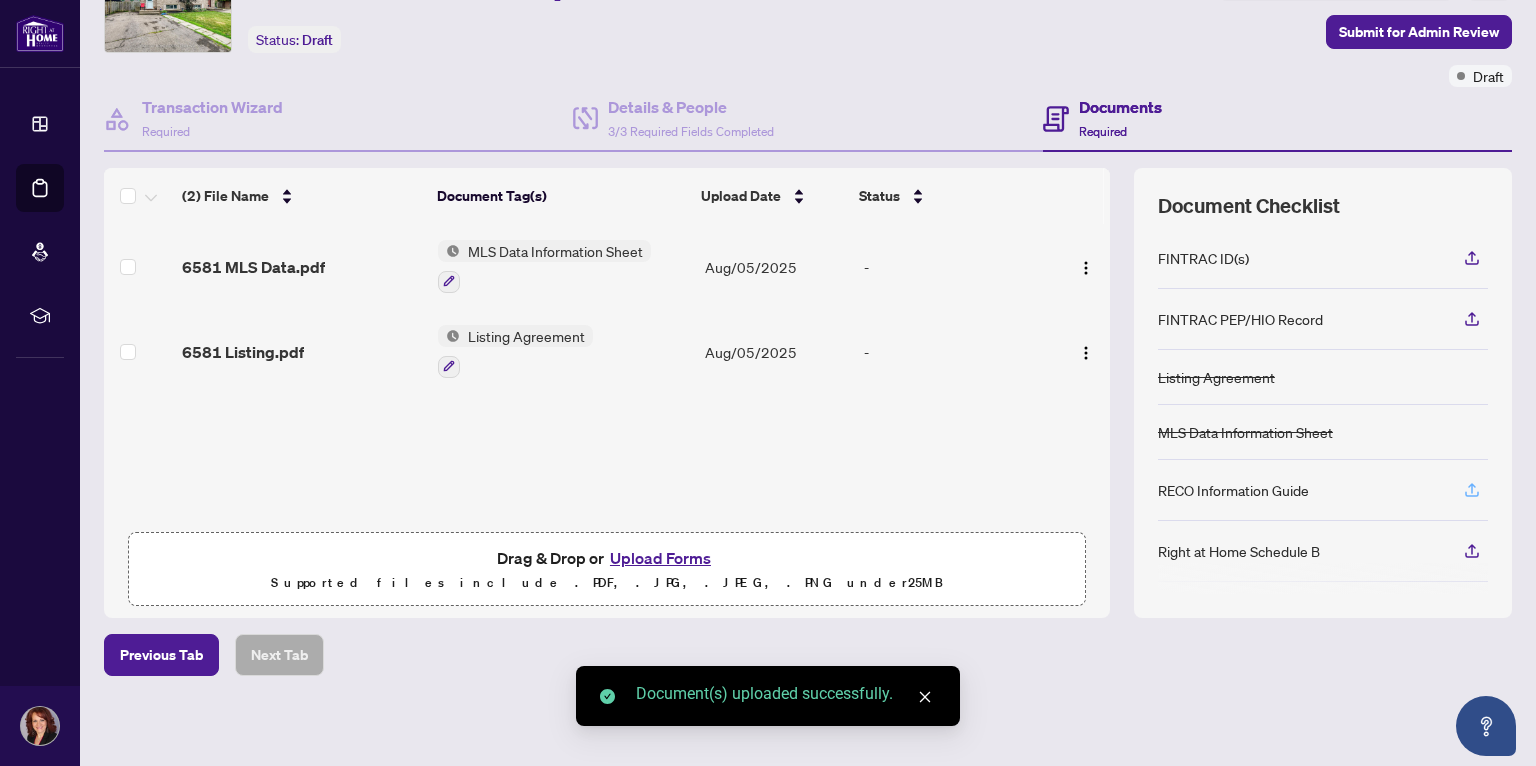click 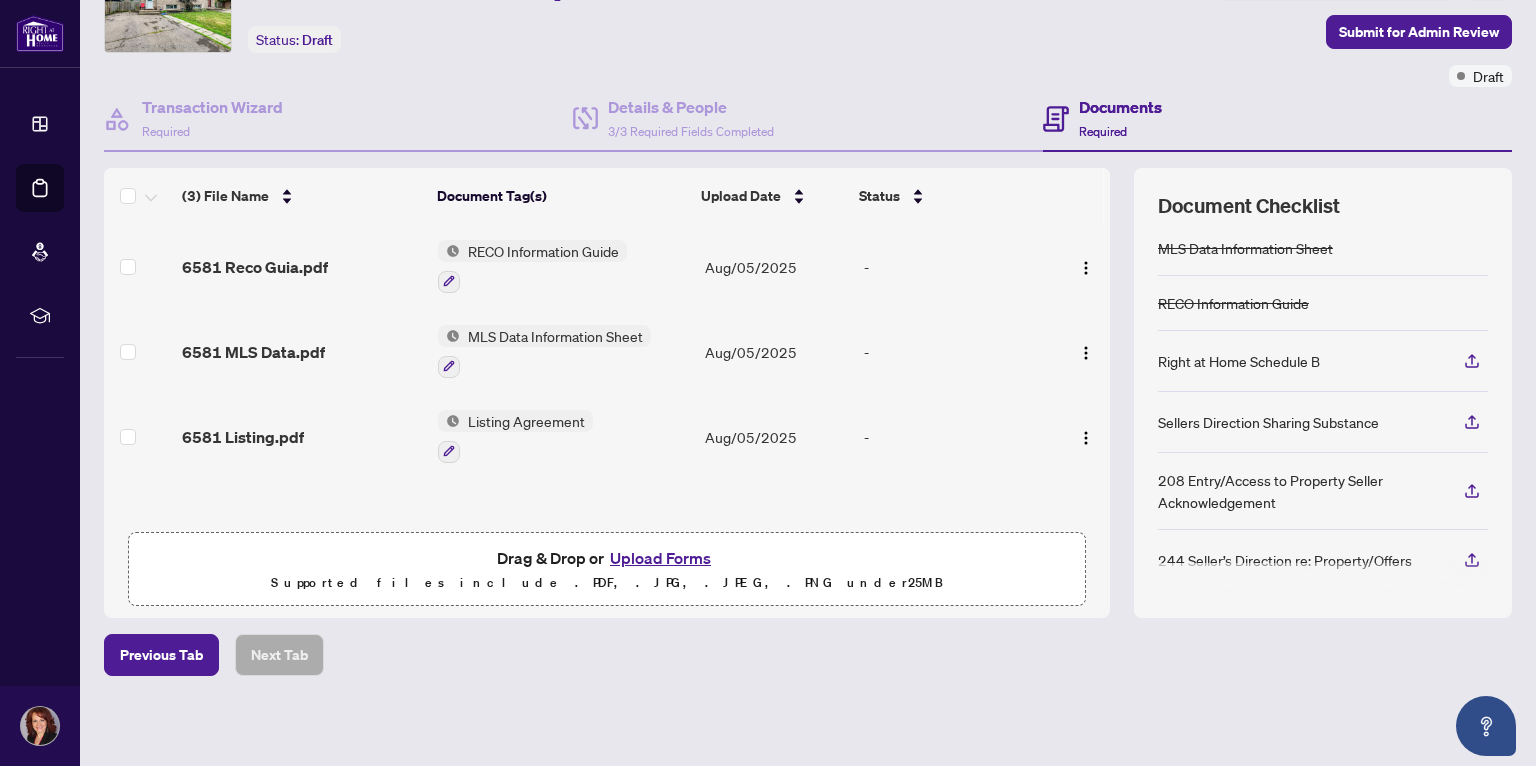 scroll, scrollTop: 186, scrollLeft: 0, axis: vertical 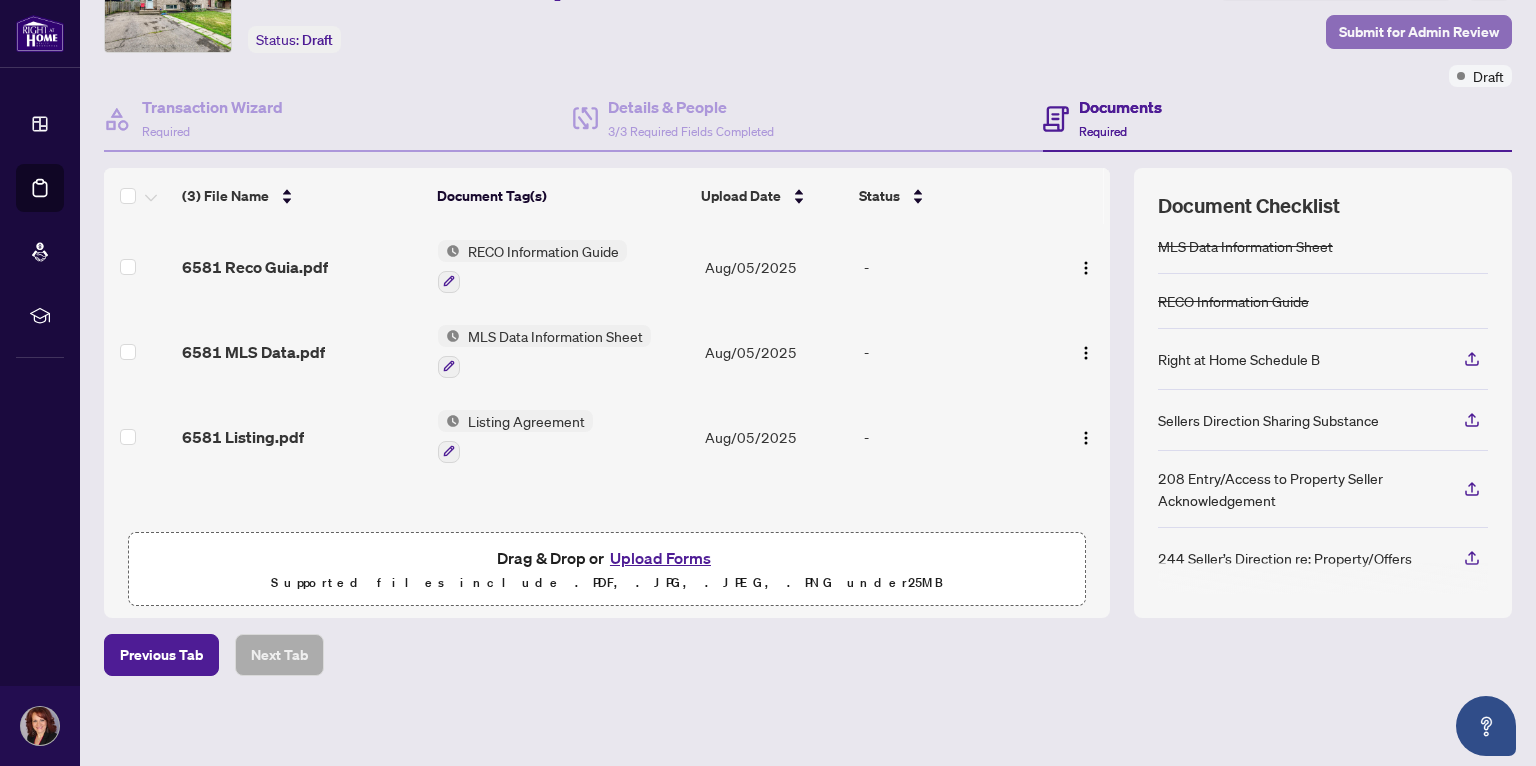 click on "Submit for Admin Review" at bounding box center [1419, 32] 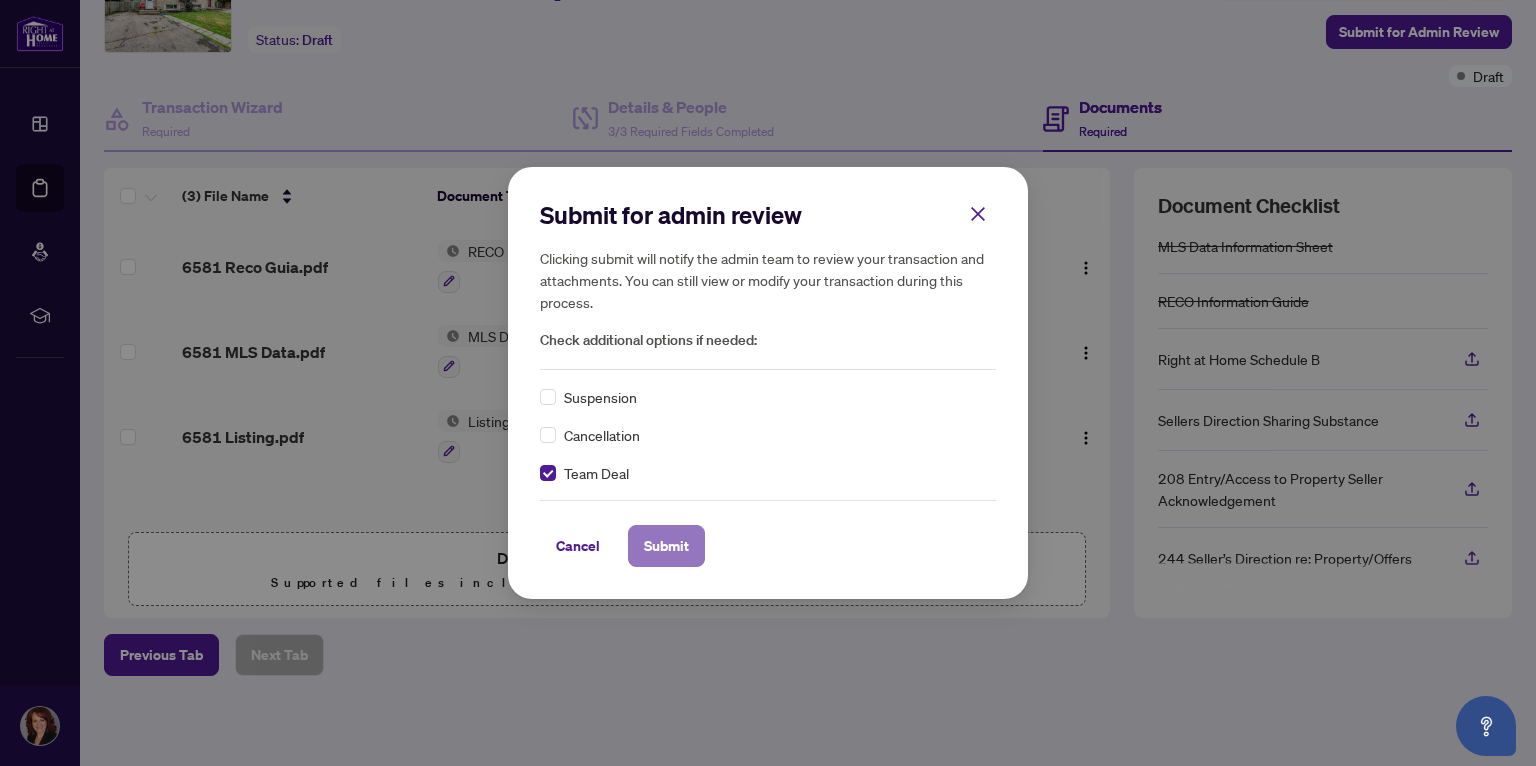 click on "Submit" at bounding box center [666, 546] 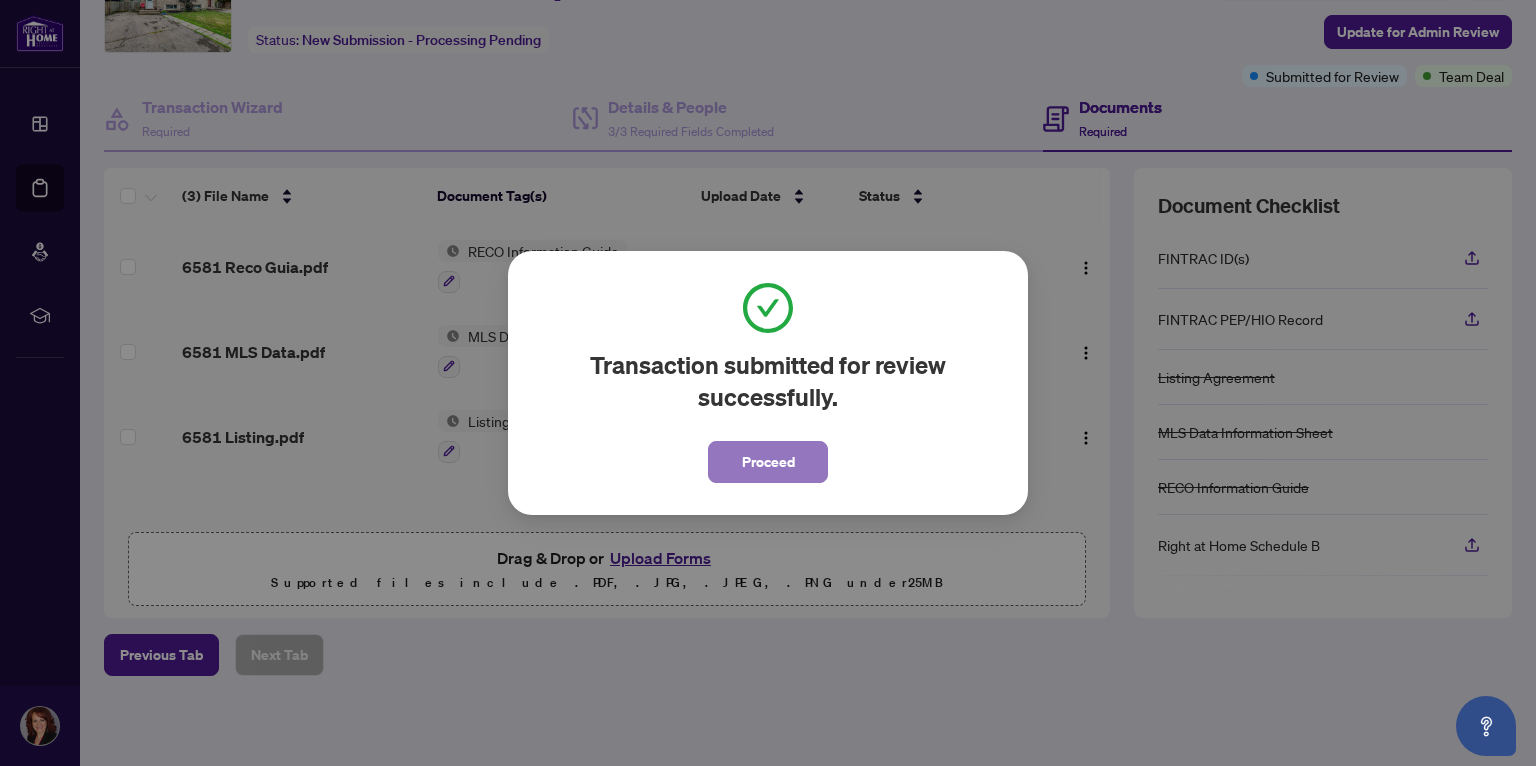 click on "Proceed" at bounding box center (768, 462) 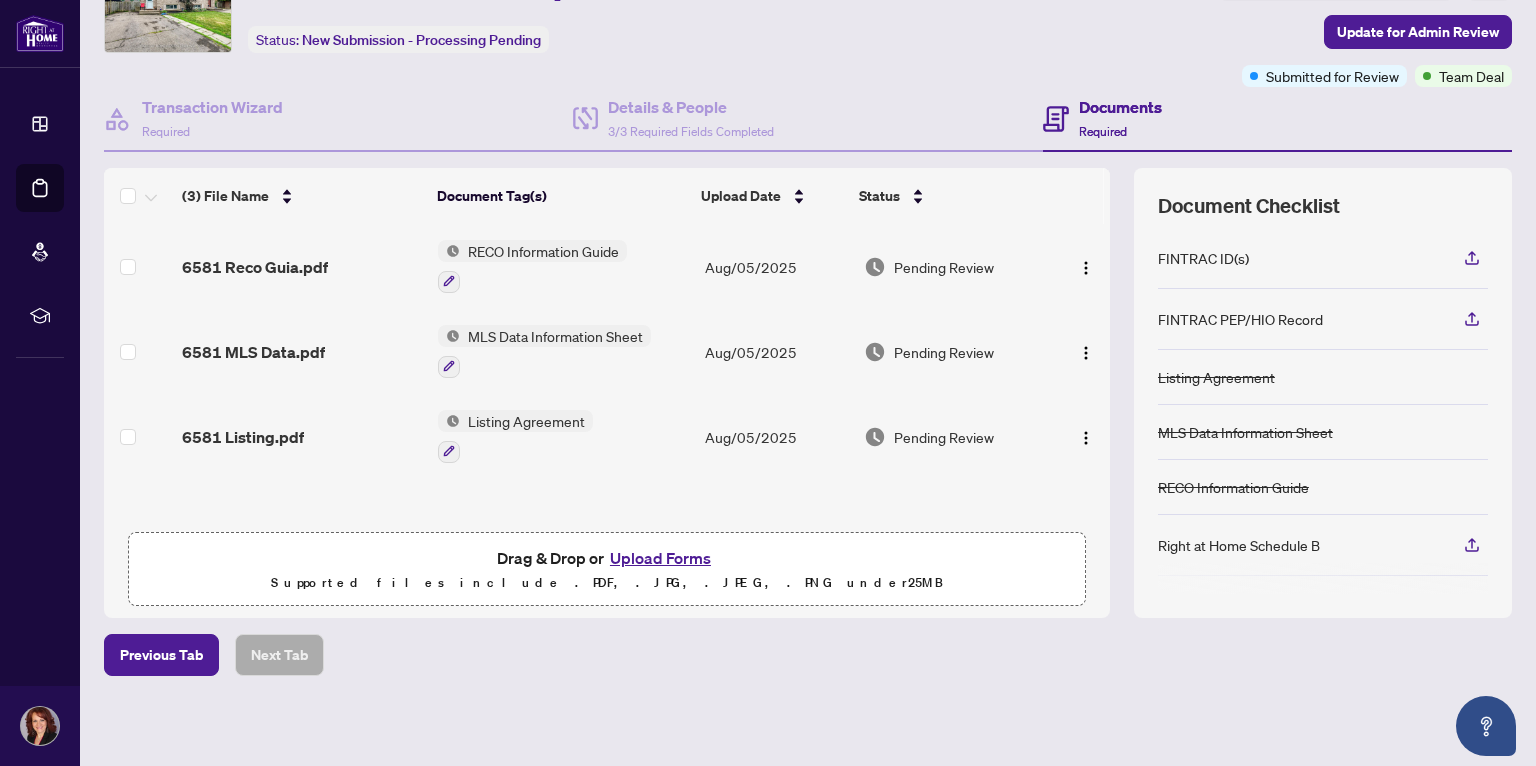 scroll, scrollTop: 0, scrollLeft: 0, axis: both 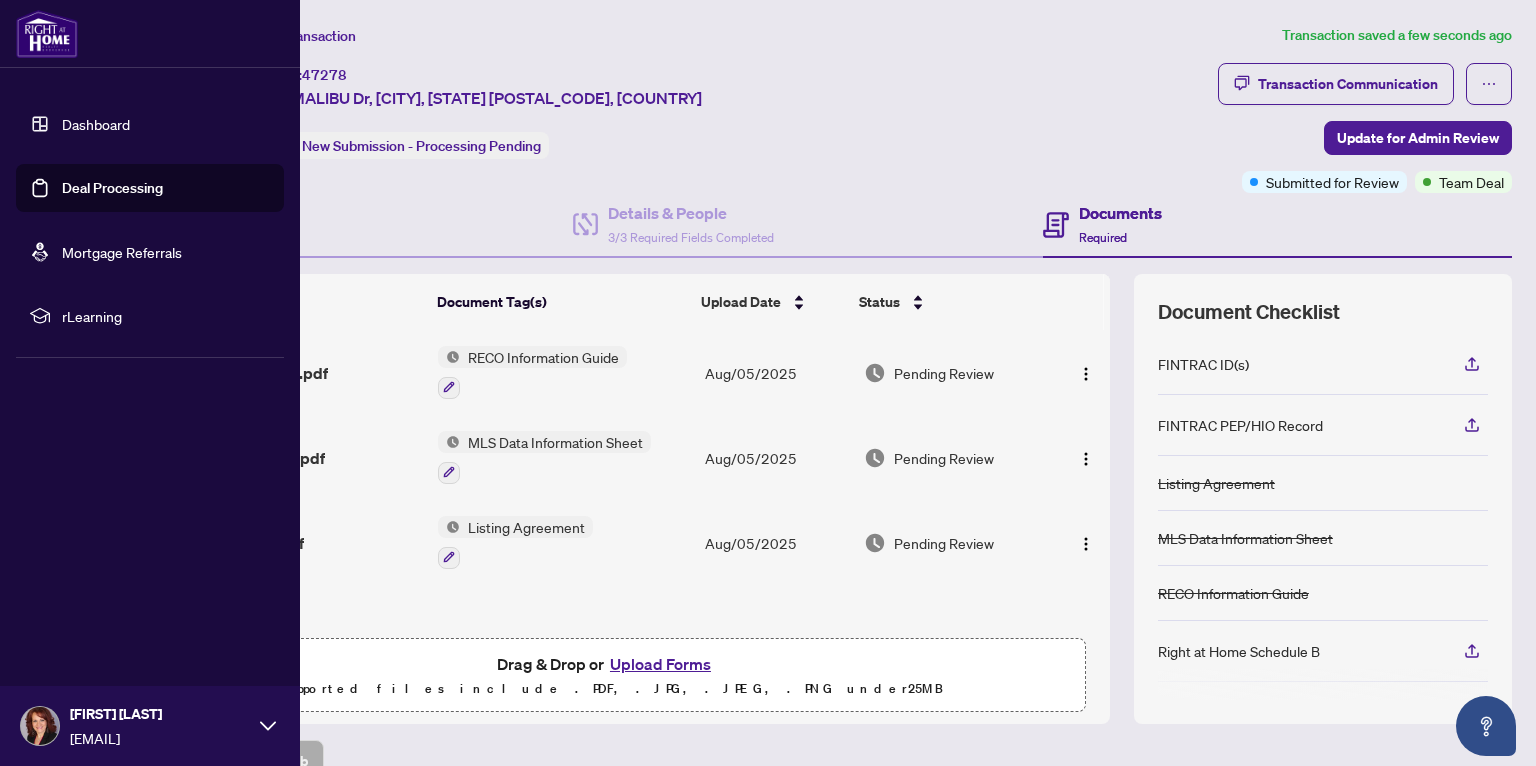 click at bounding box center [40, 726] 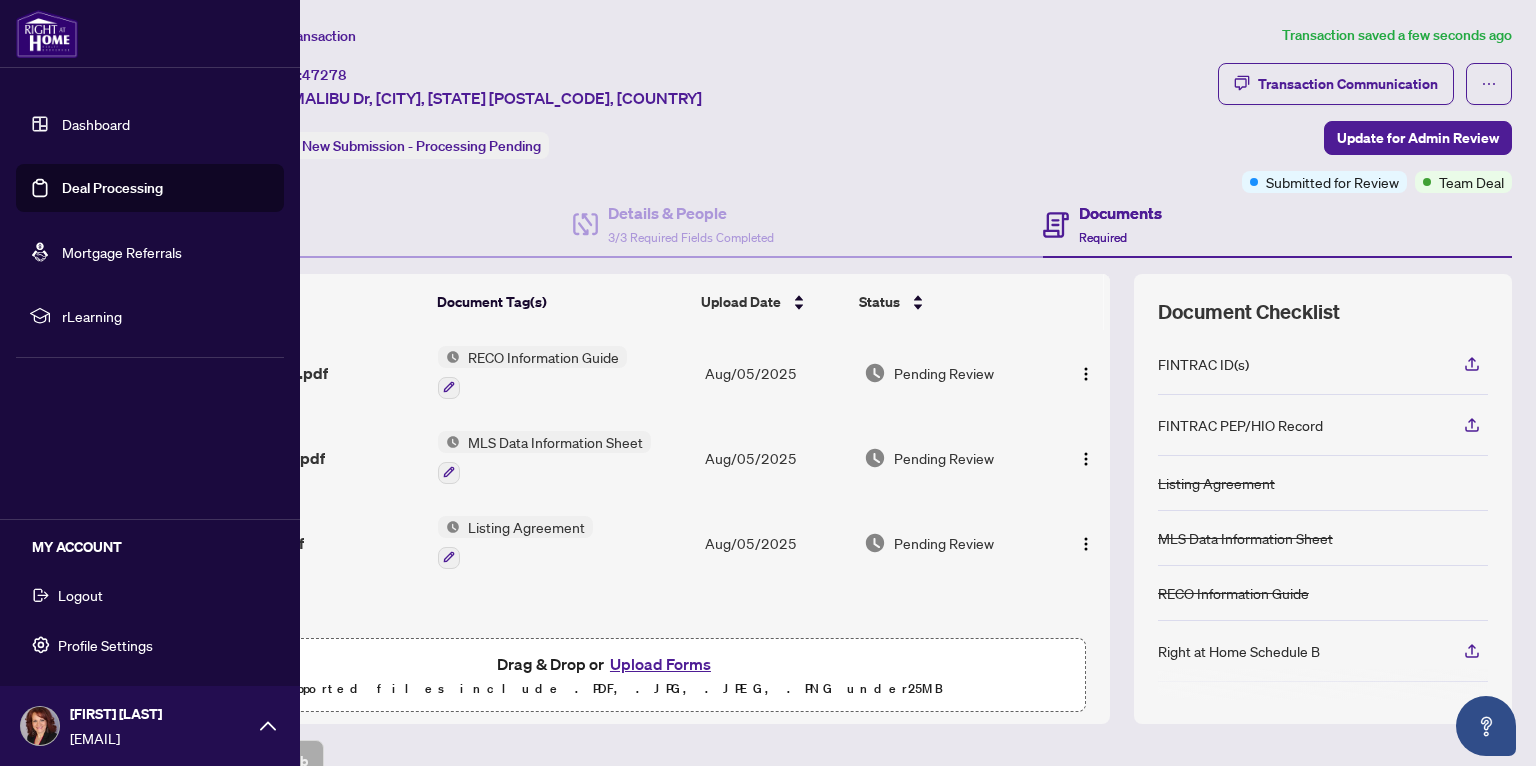 click on "Logout" at bounding box center (80, 595) 